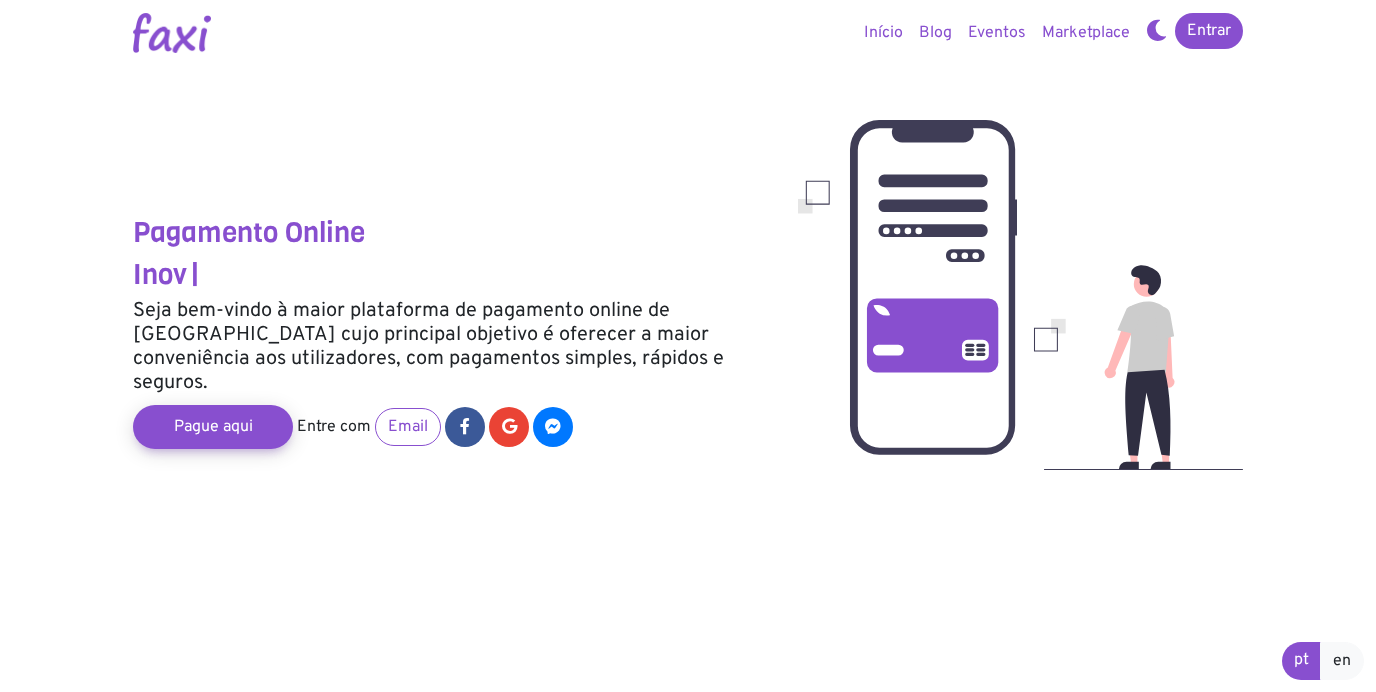 scroll, scrollTop: 0, scrollLeft: 0, axis: both 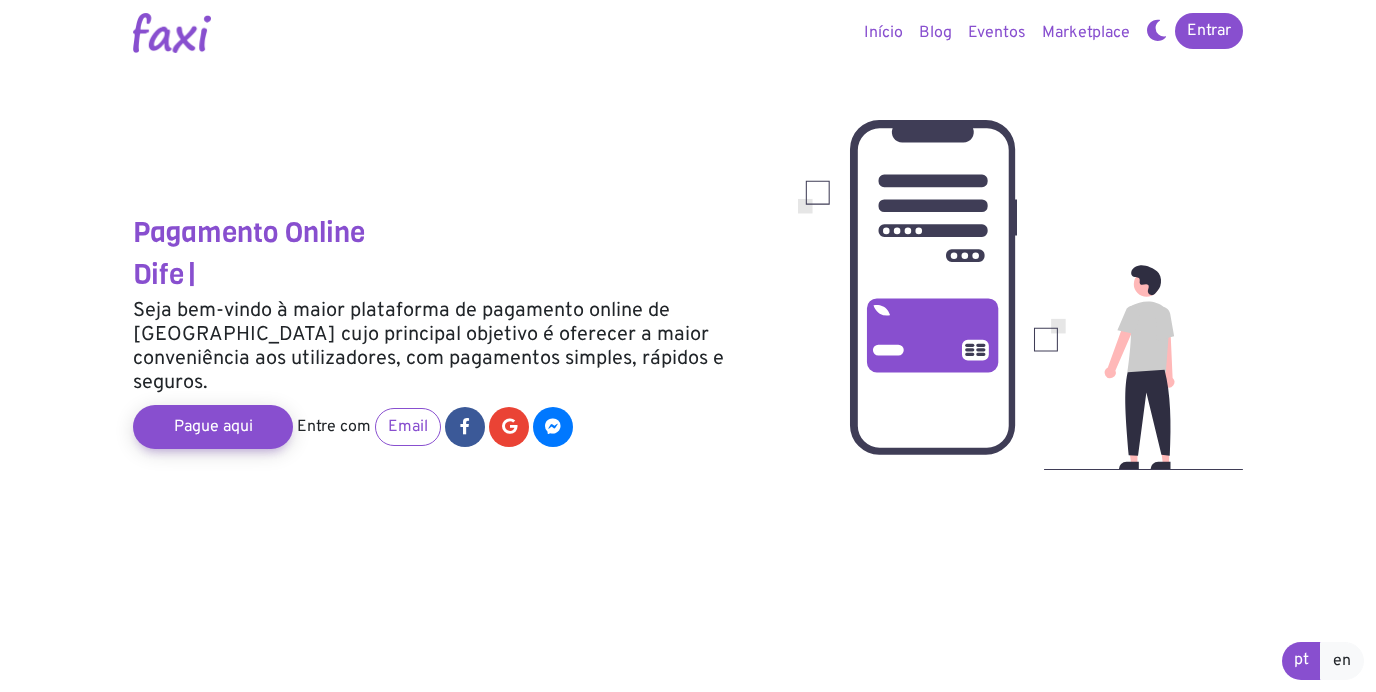 click on "Marketplace" at bounding box center (1086, 33) 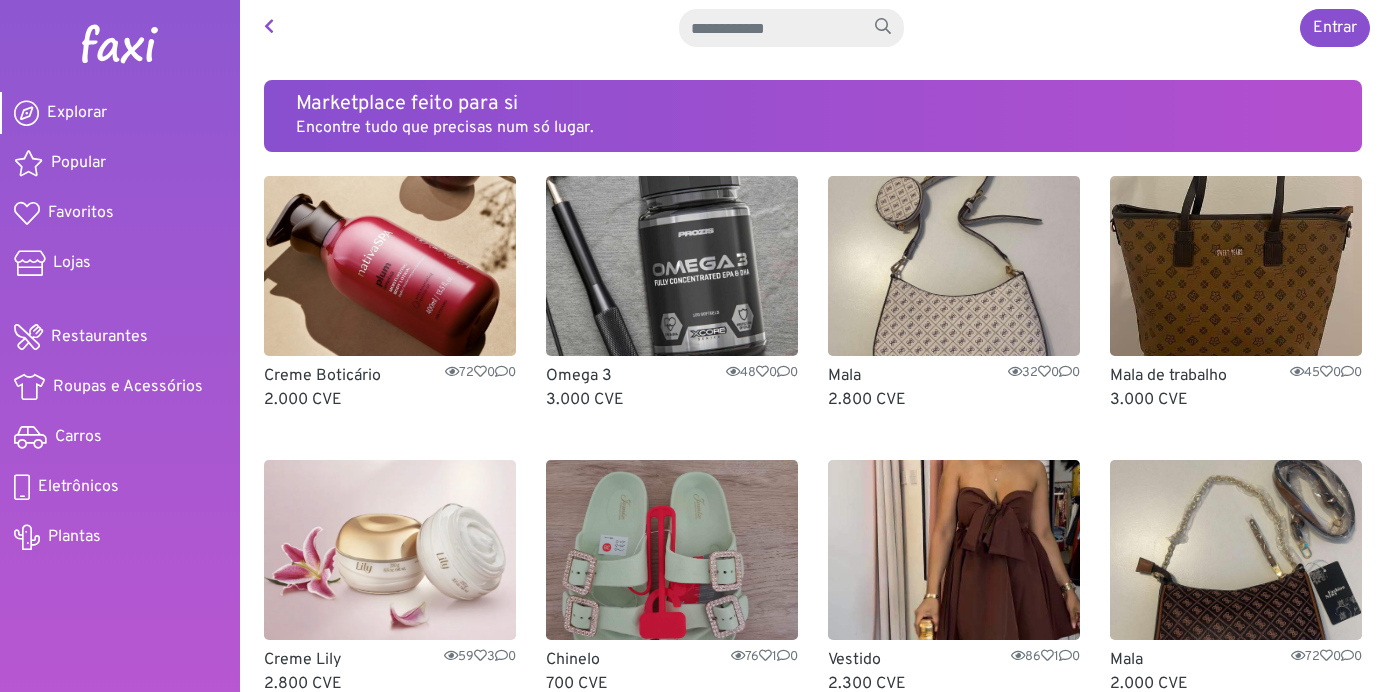 scroll, scrollTop: 0, scrollLeft: 0, axis: both 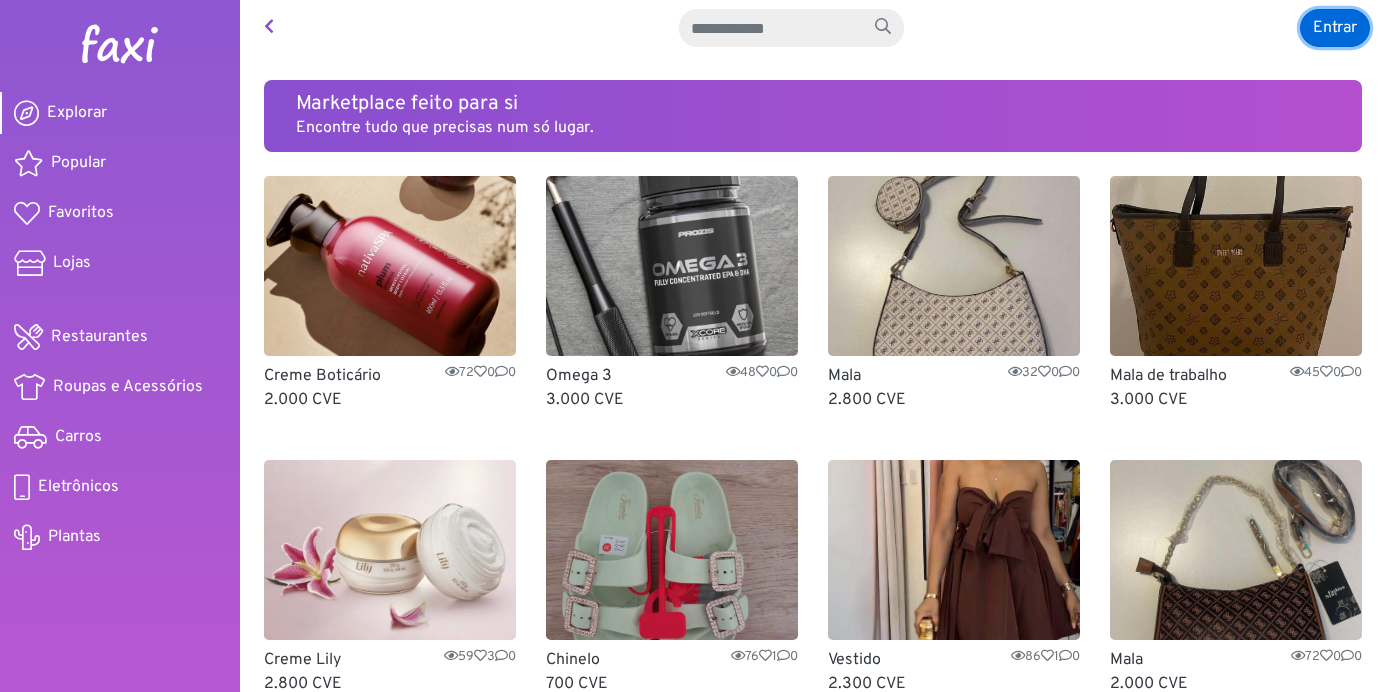 click on "Entrar" at bounding box center [1335, 28] 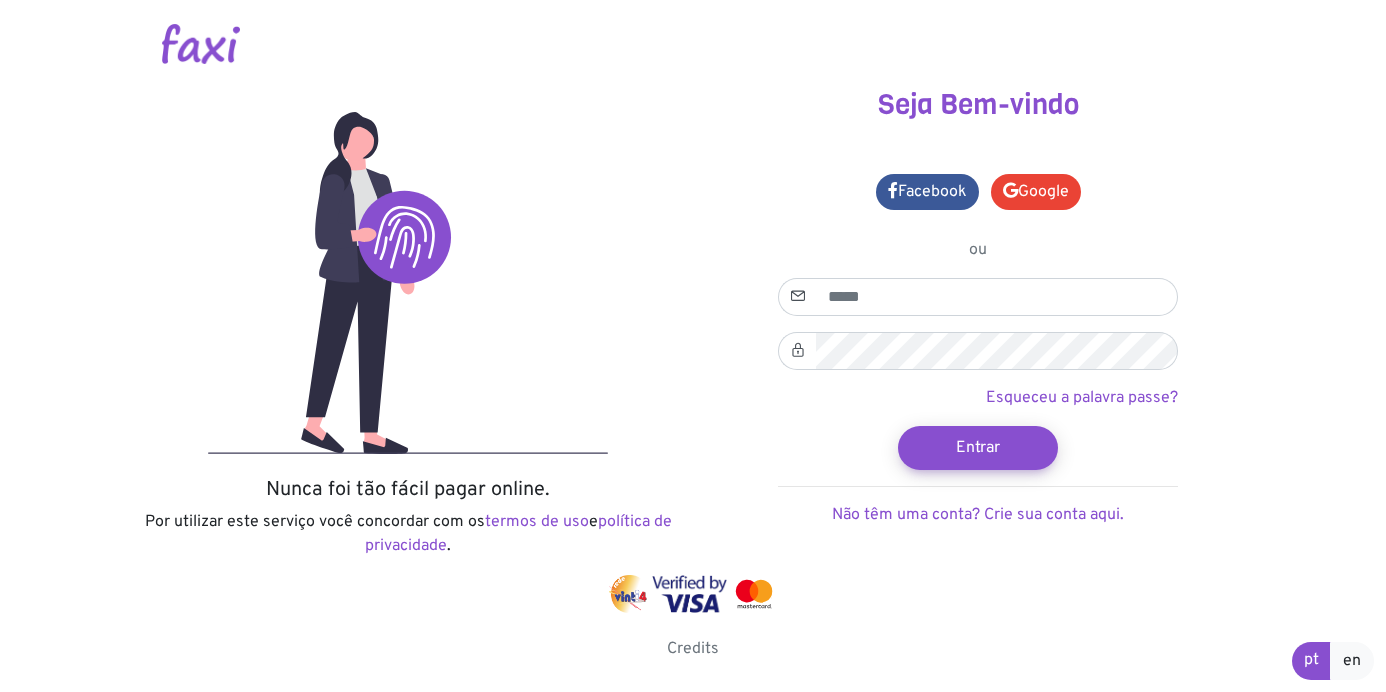 scroll, scrollTop: 0, scrollLeft: 0, axis: both 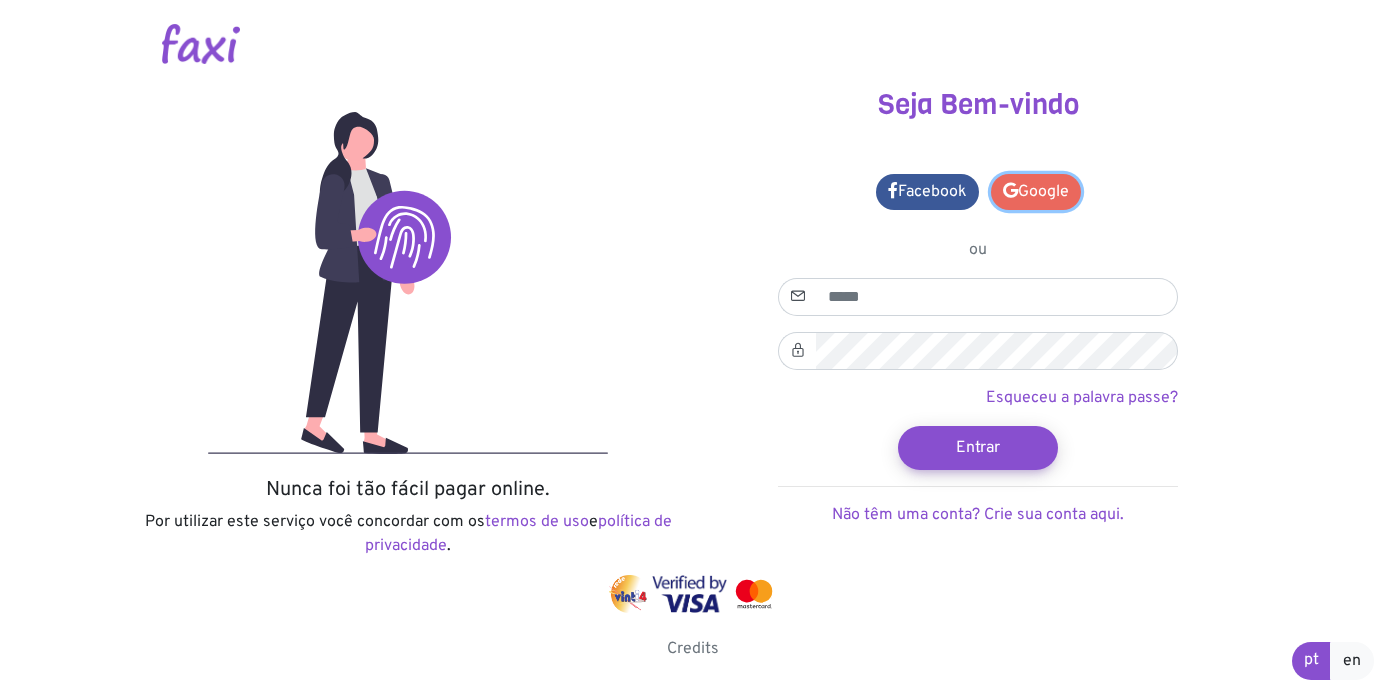 click on "Google" at bounding box center (1036, 192) 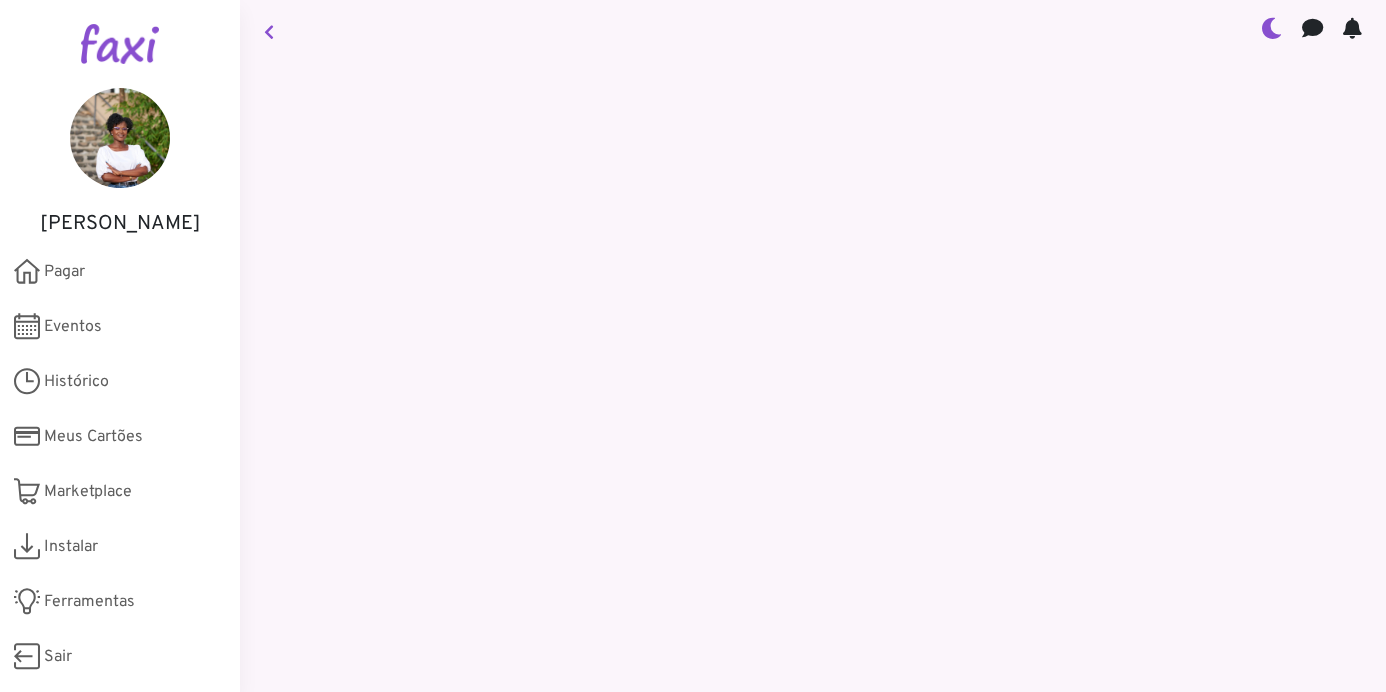 scroll, scrollTop: 0, scrollLeft: 0, axis: both 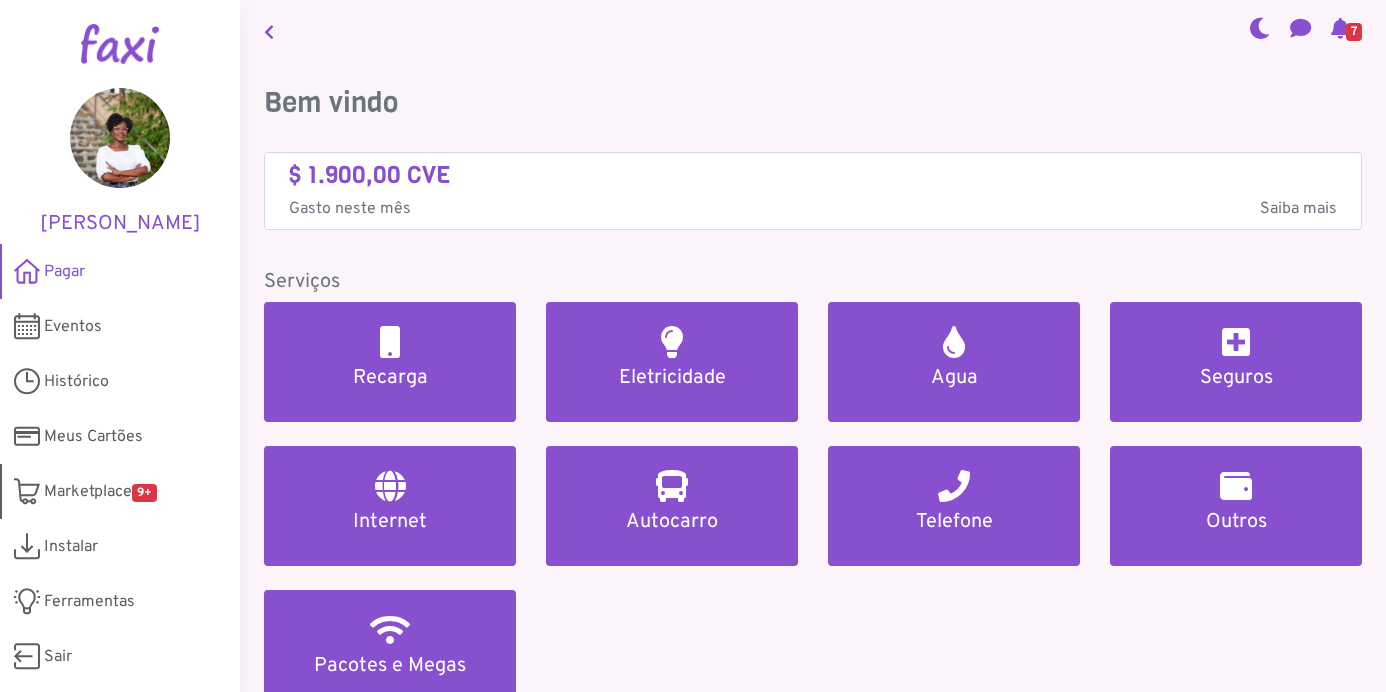 click on "Marketplace
9+" at bounding box center (100, 492) 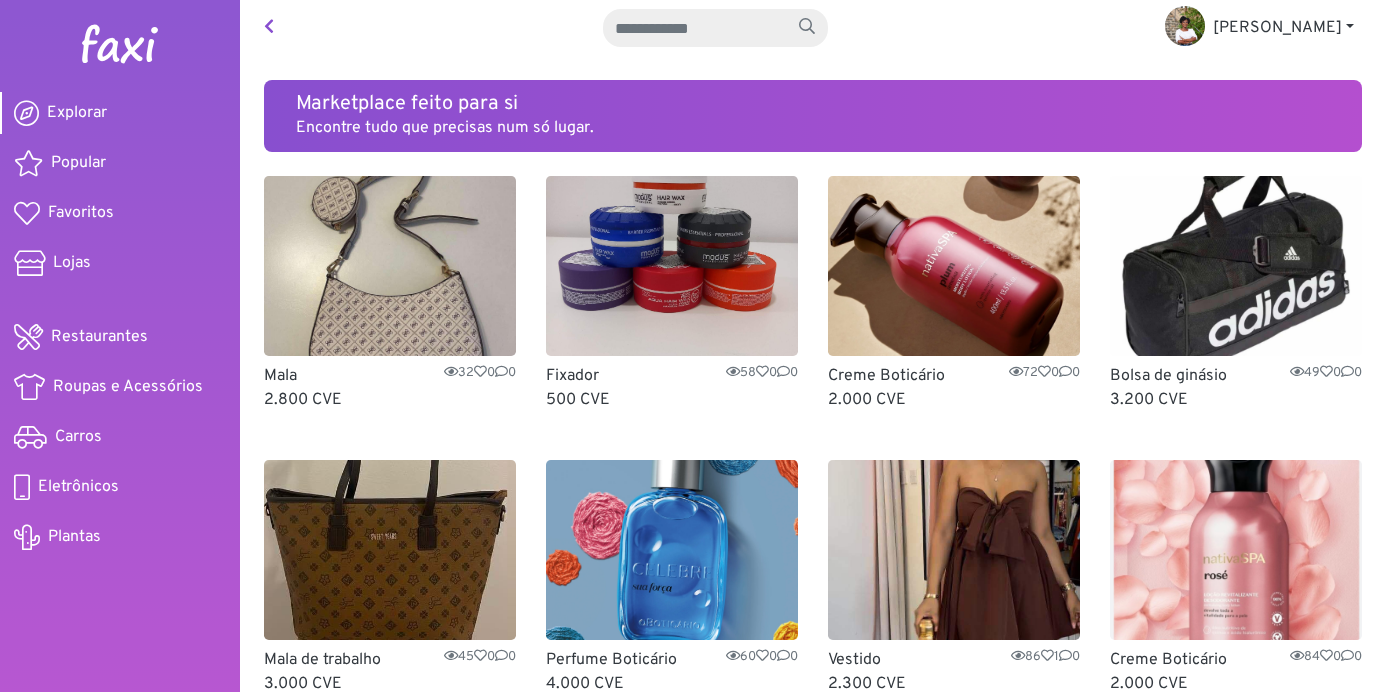 scroll, scrollTop: 0, scrollLeft: 0, axis: both 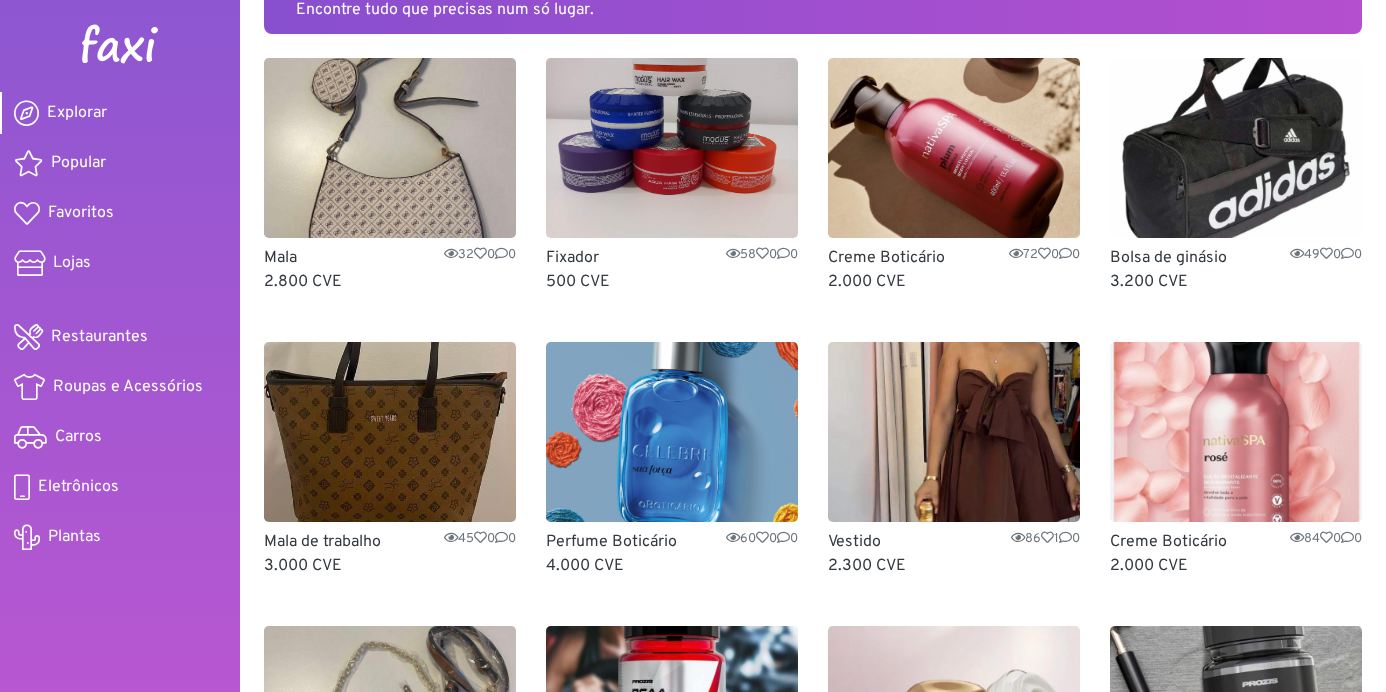 click at bounding box center (954, 432) 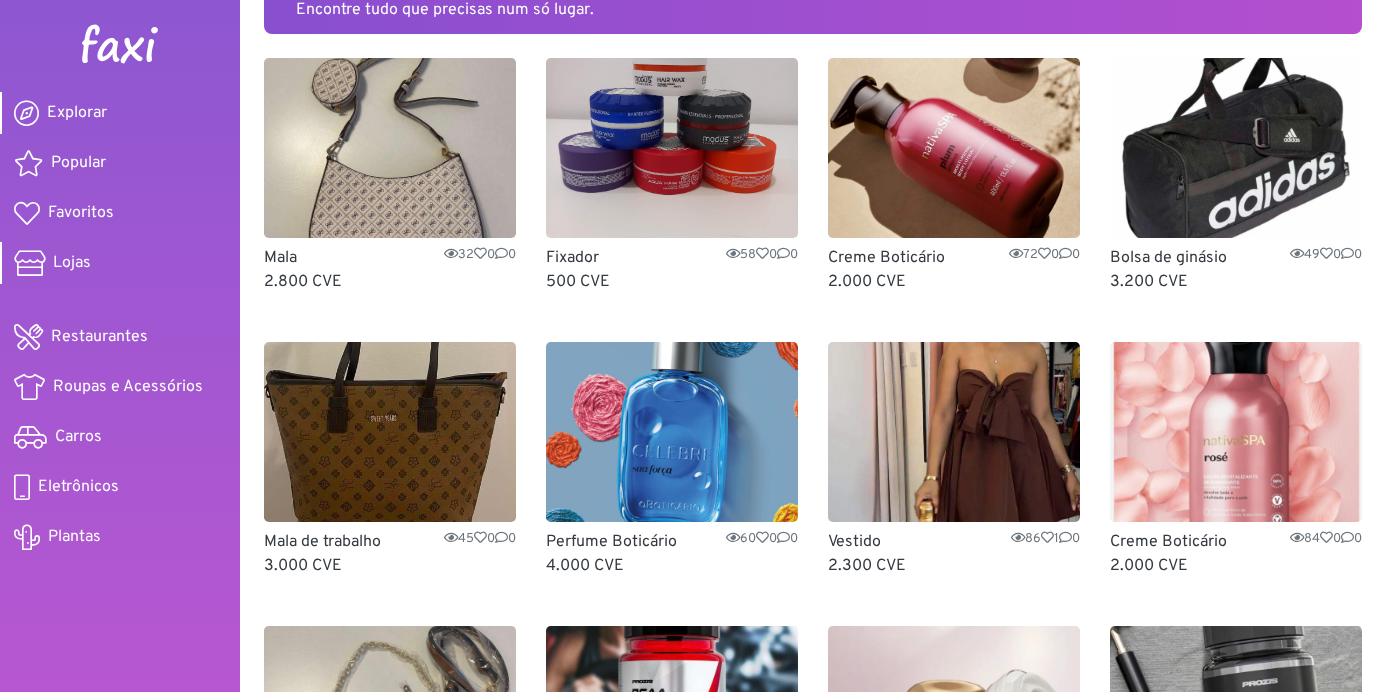 click on "Lojas" at bounding box center [72, 263] 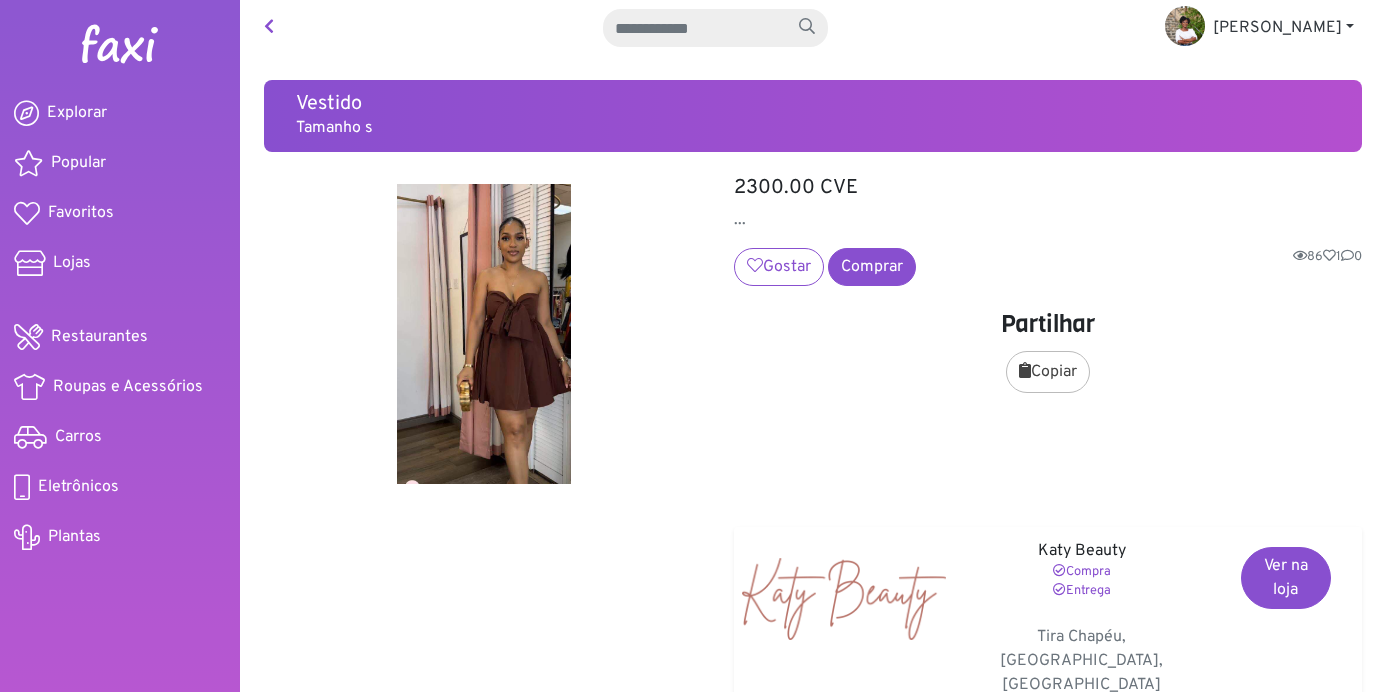 scroll, scrollTop: 0, scrollLeft: 0, axis: both 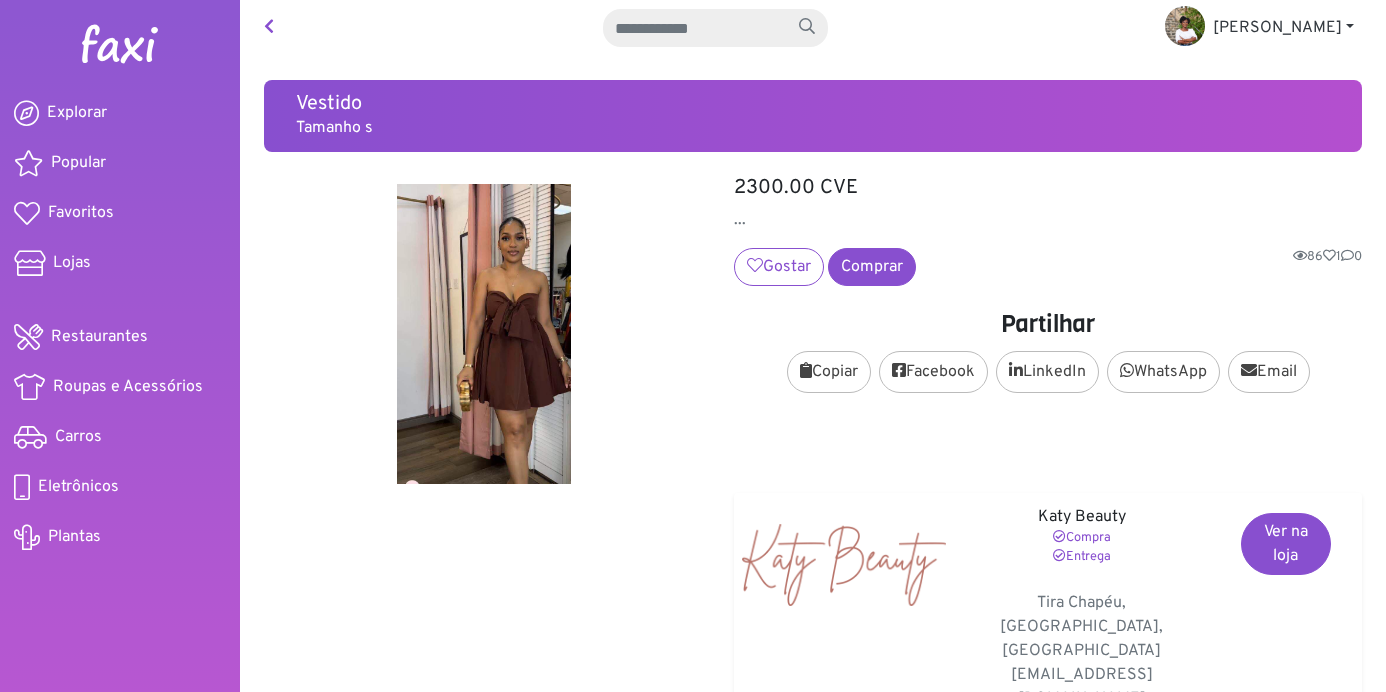 click at bounding box center (269, 26) 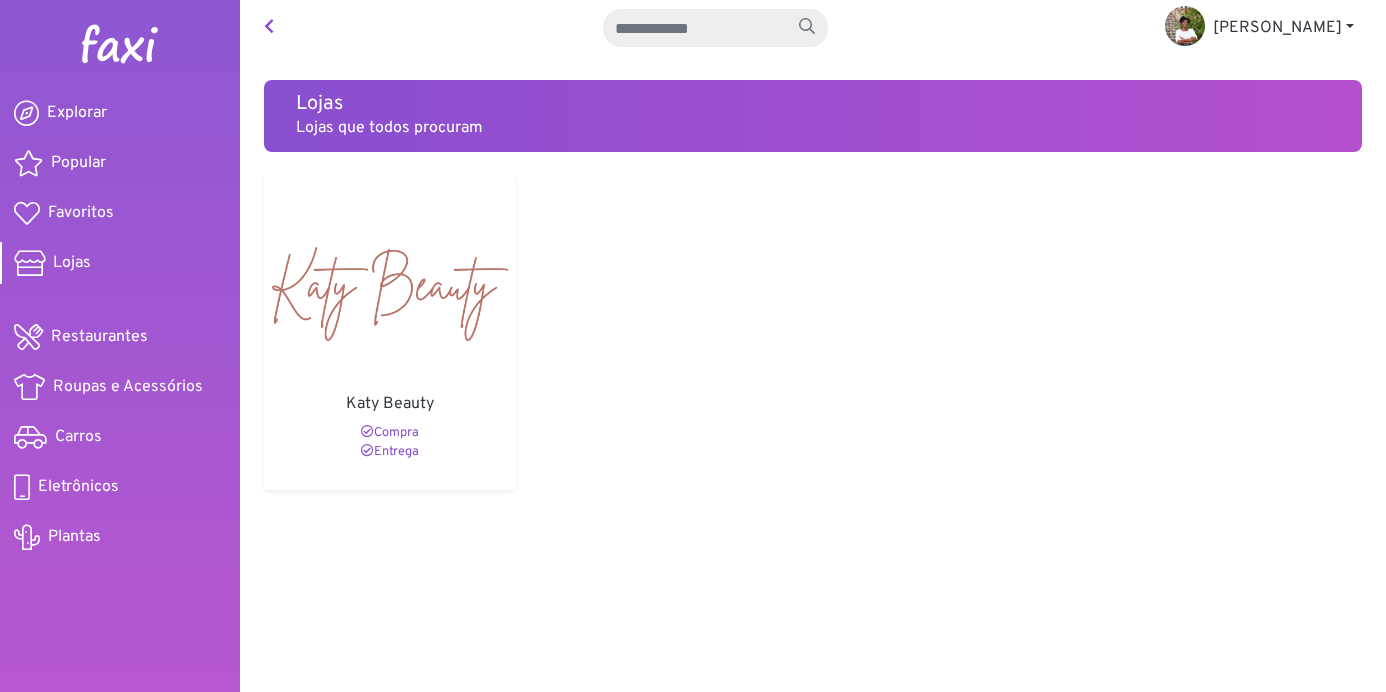 scroll, scrollTop: 0, scrollLeft: 0, axis: both 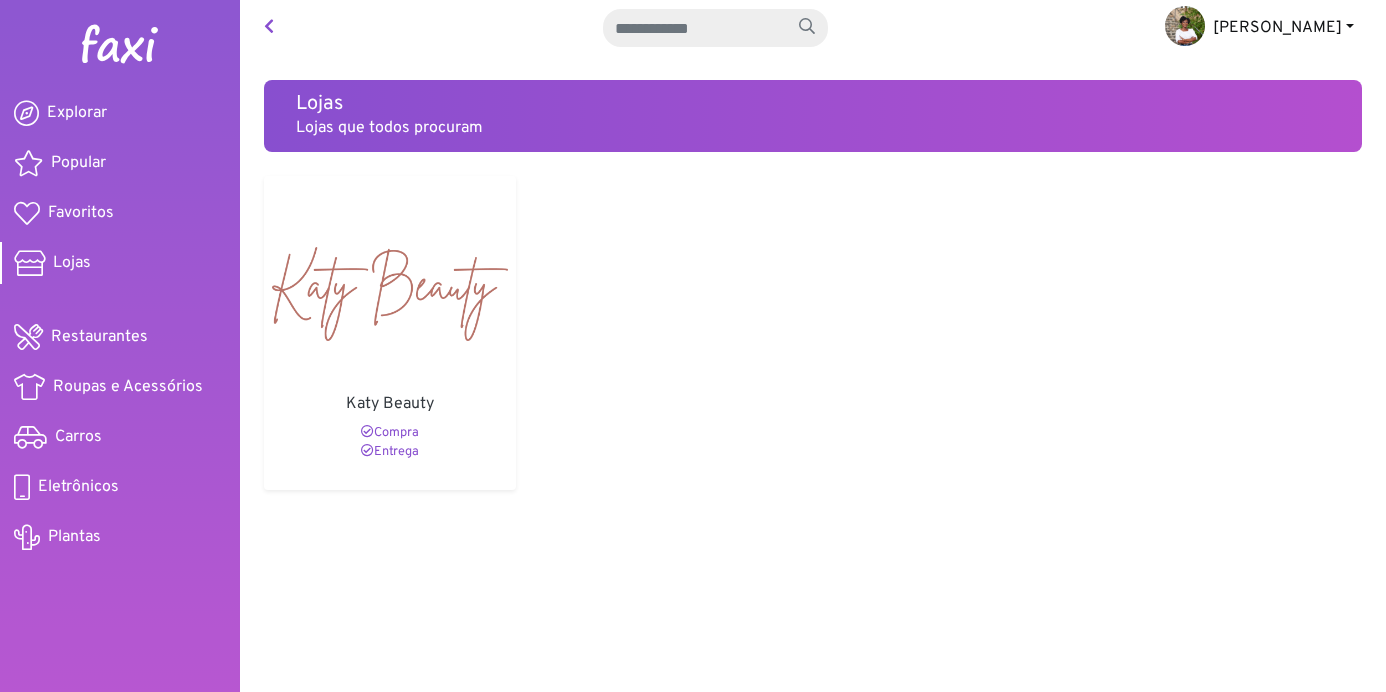 click on "[PERSON_NAME]" at bounding box center [1259, 28] 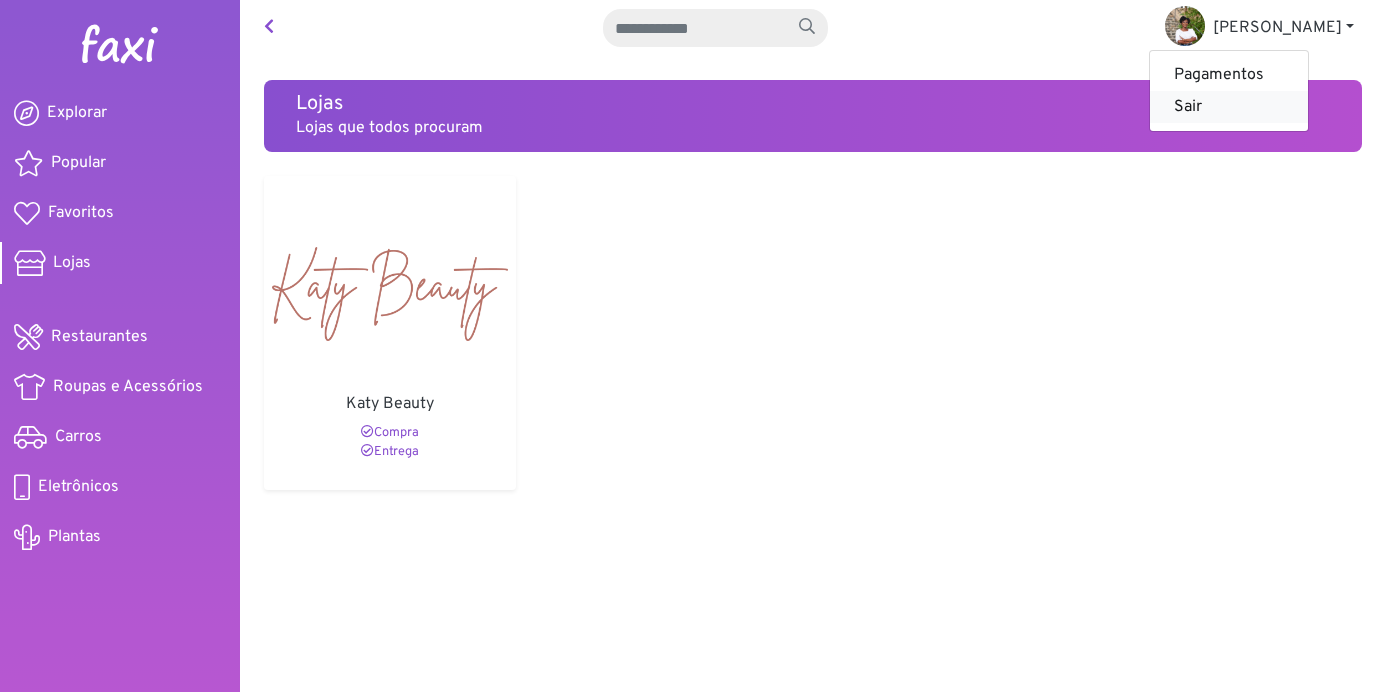 click on "Sair" at bounding box center (1229, 107) 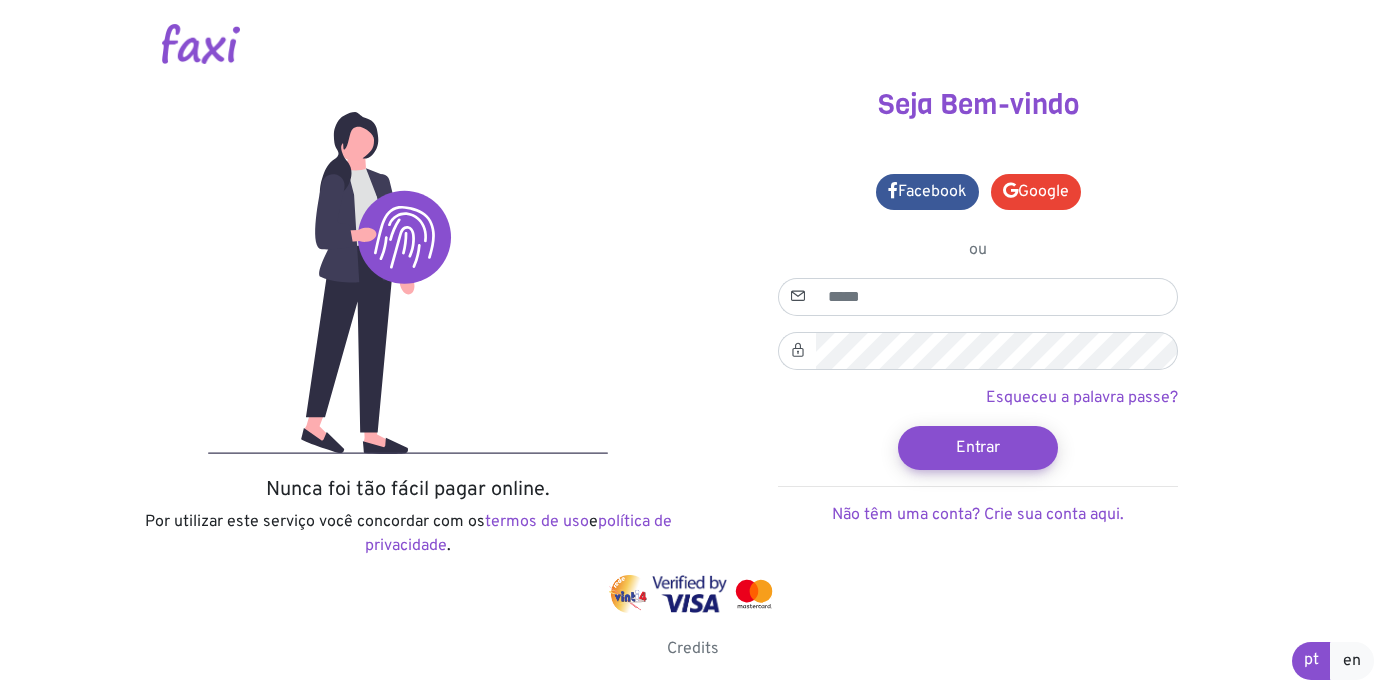 scroll, scrollTop: 0, scrollLeft: 0, axis: both 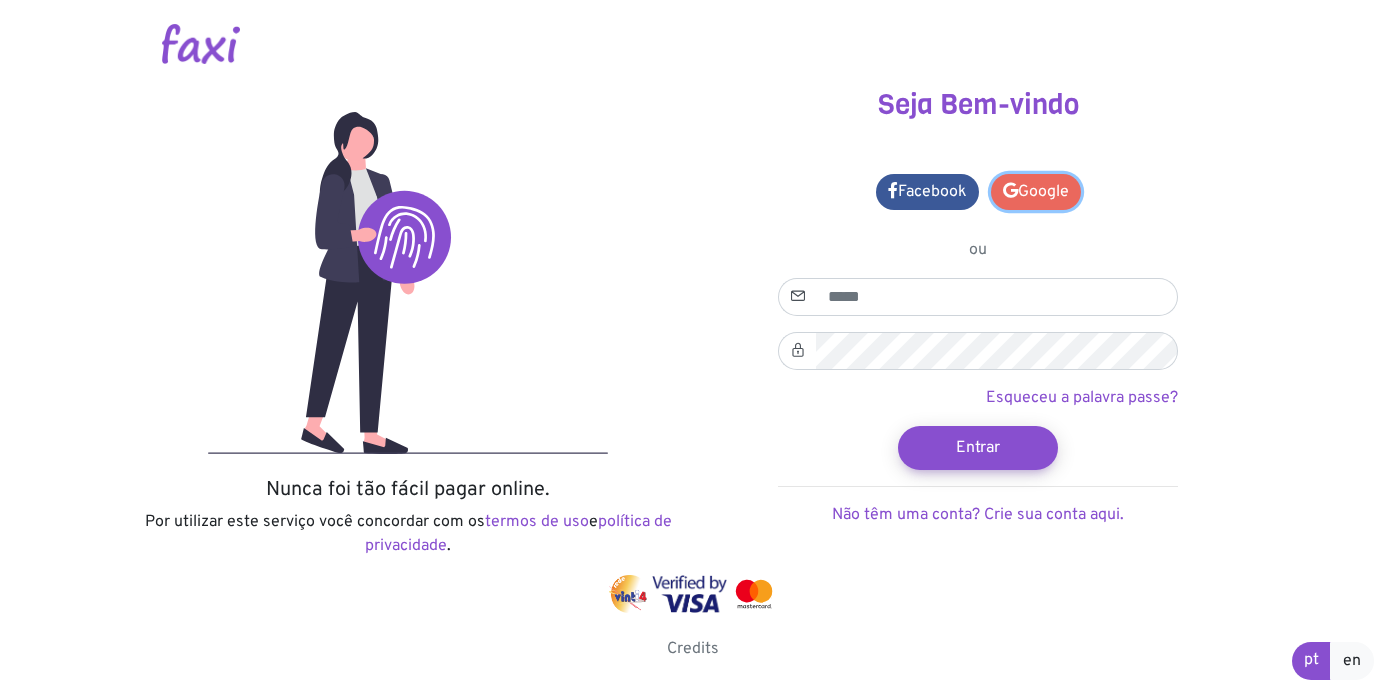 click on "Google" at bounding box center [1036, 192] 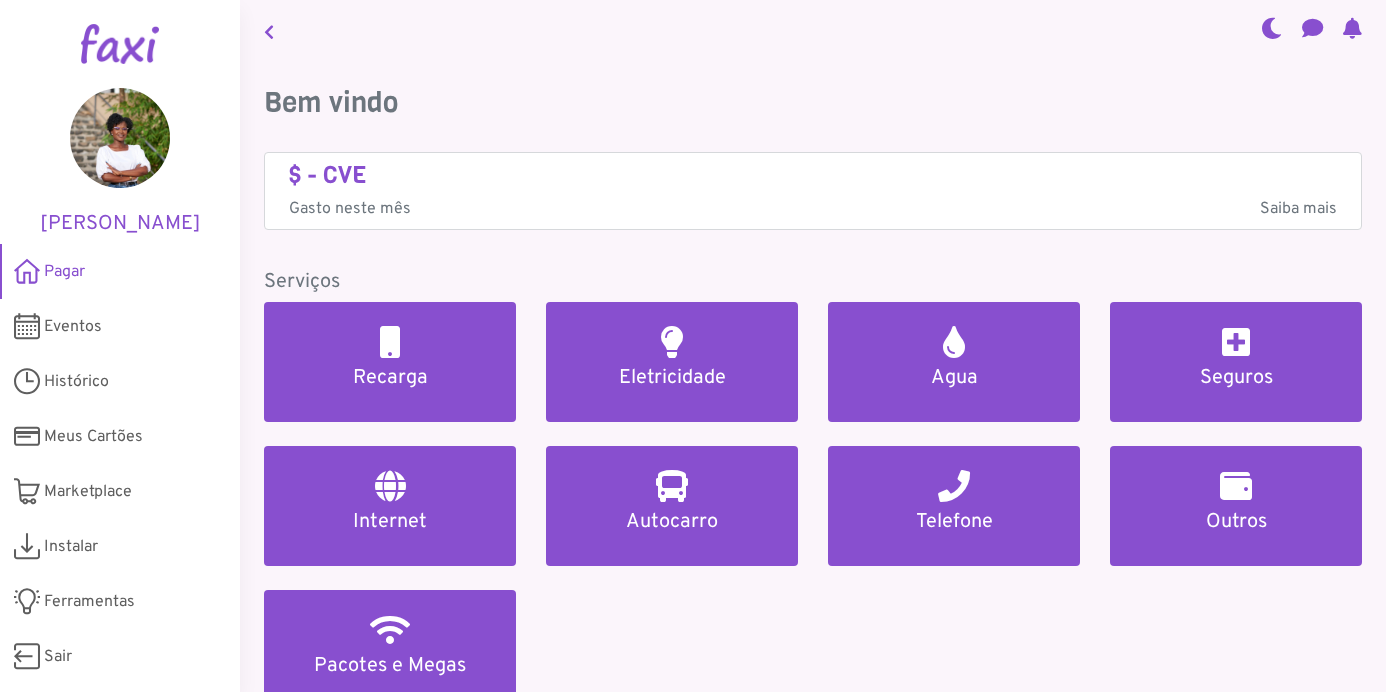 scroll, scrollTop: 0, scrollLeft: 0, axis: both 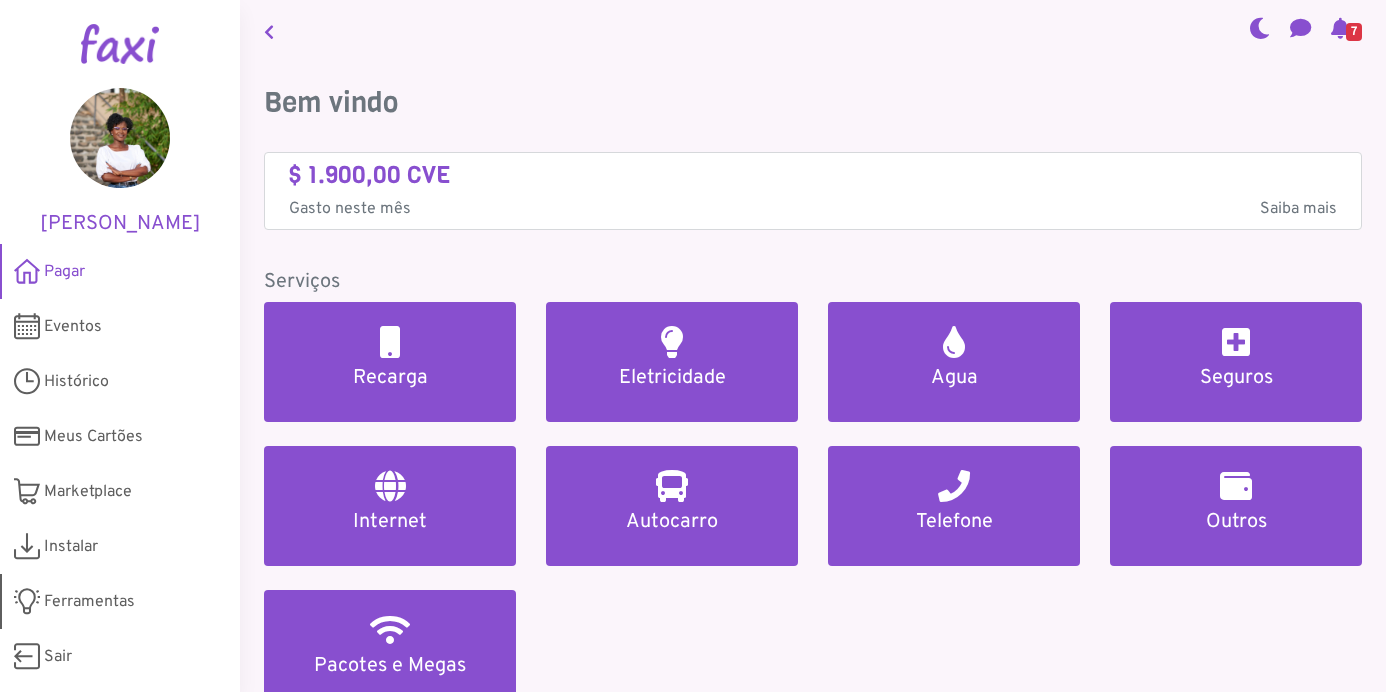 click on "Ferramentas" at bounding box center (89, 602) 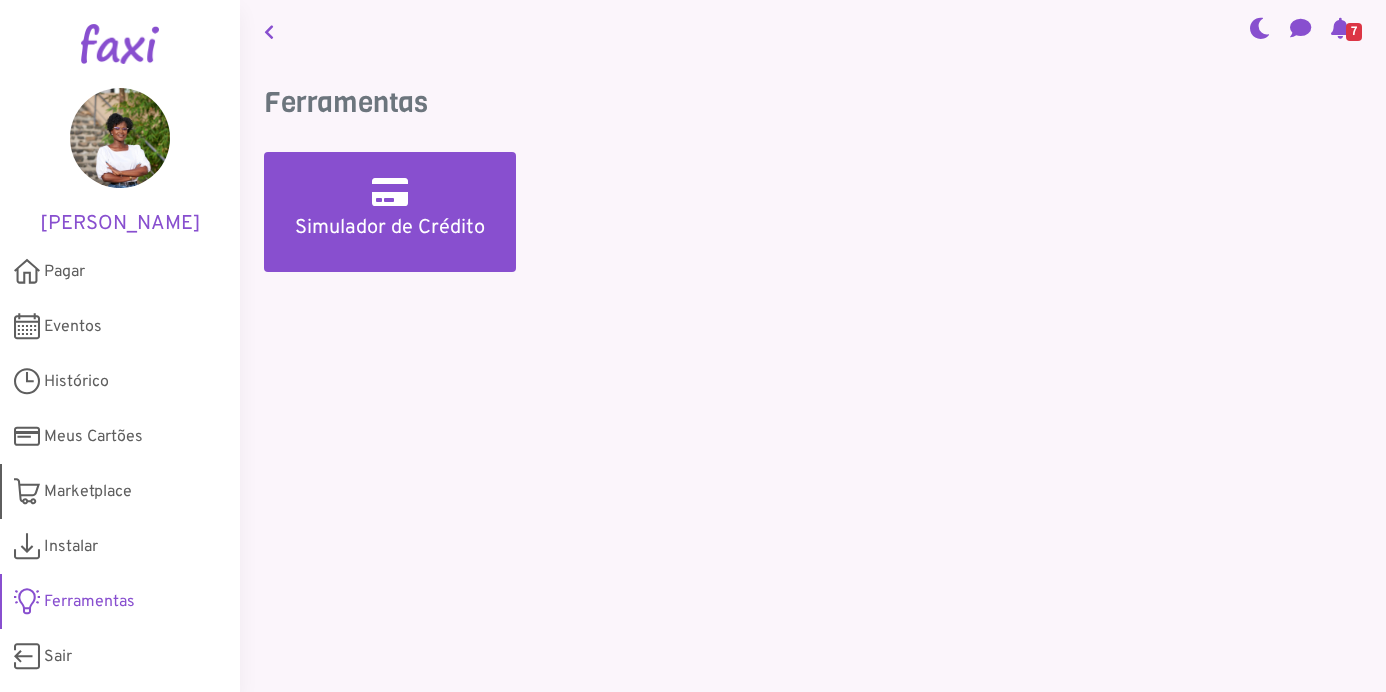 click on "Marketplace" at bounding box center [88, 492] 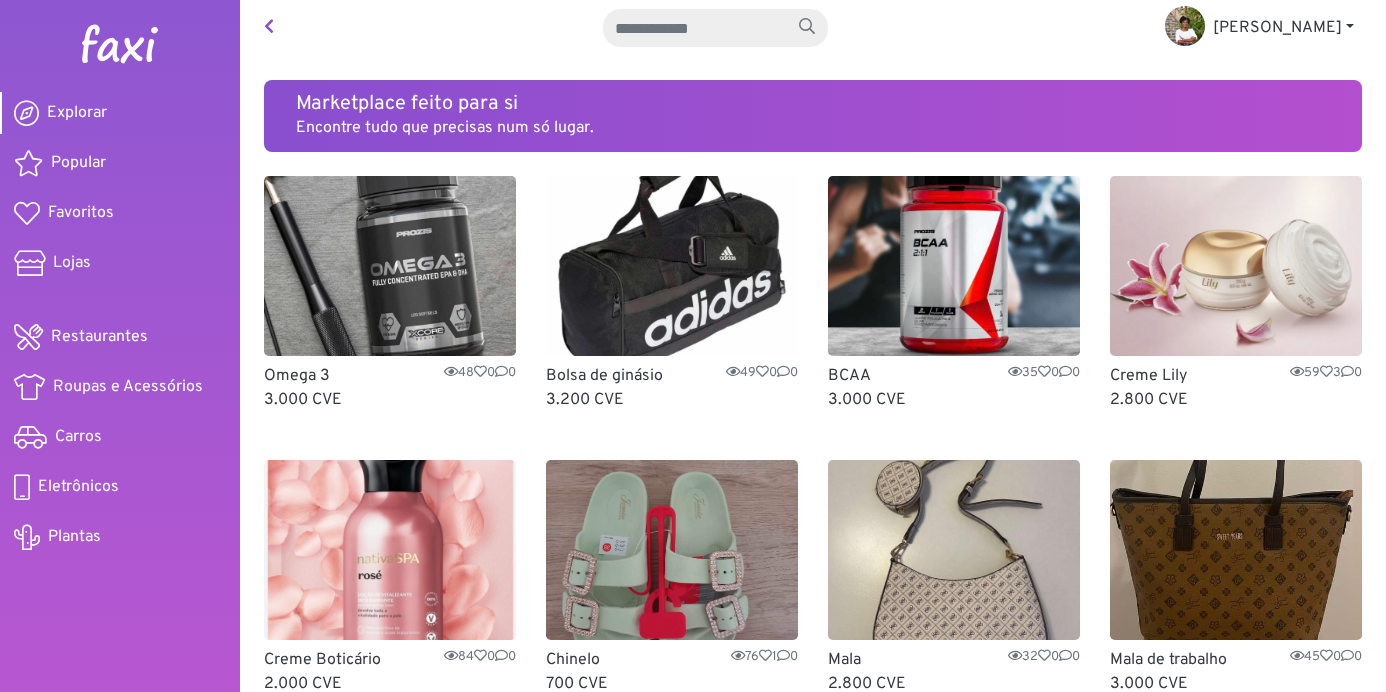 scroll, scrollTop: 0, scrollLeft: 0, axis: both 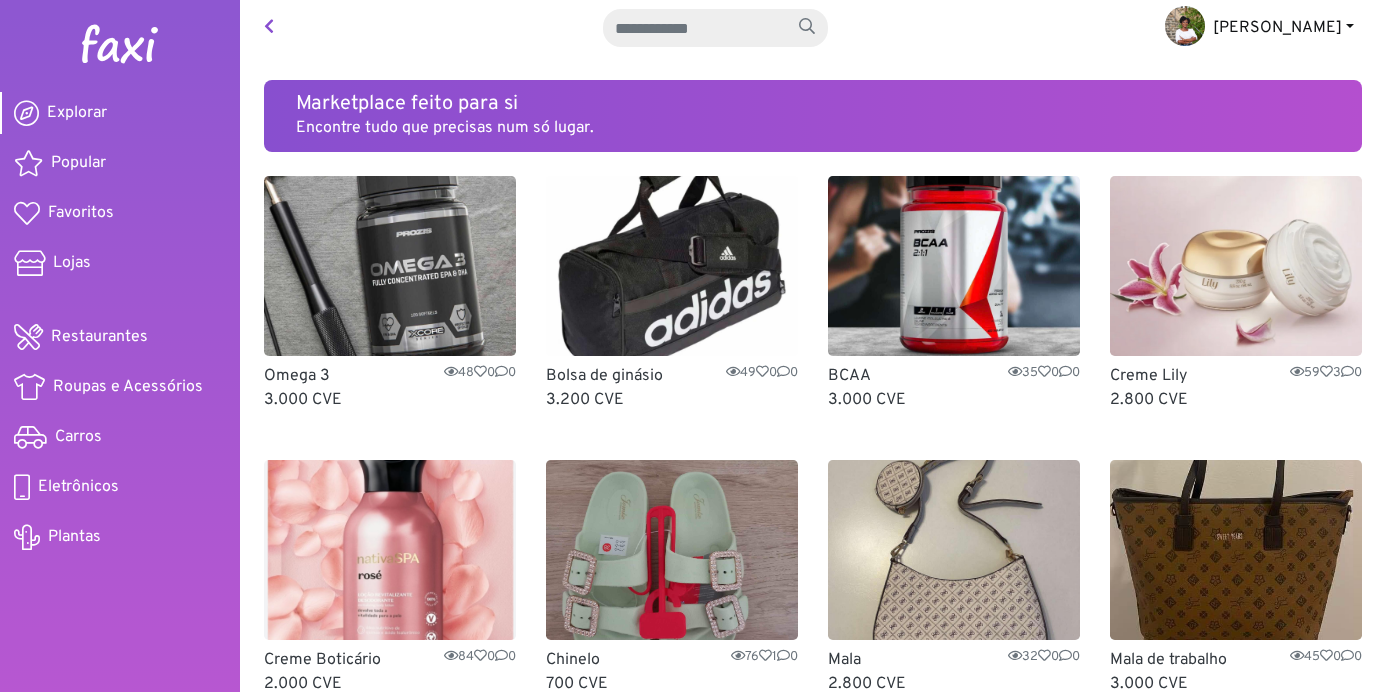 click at bounding box center (1185, 26) 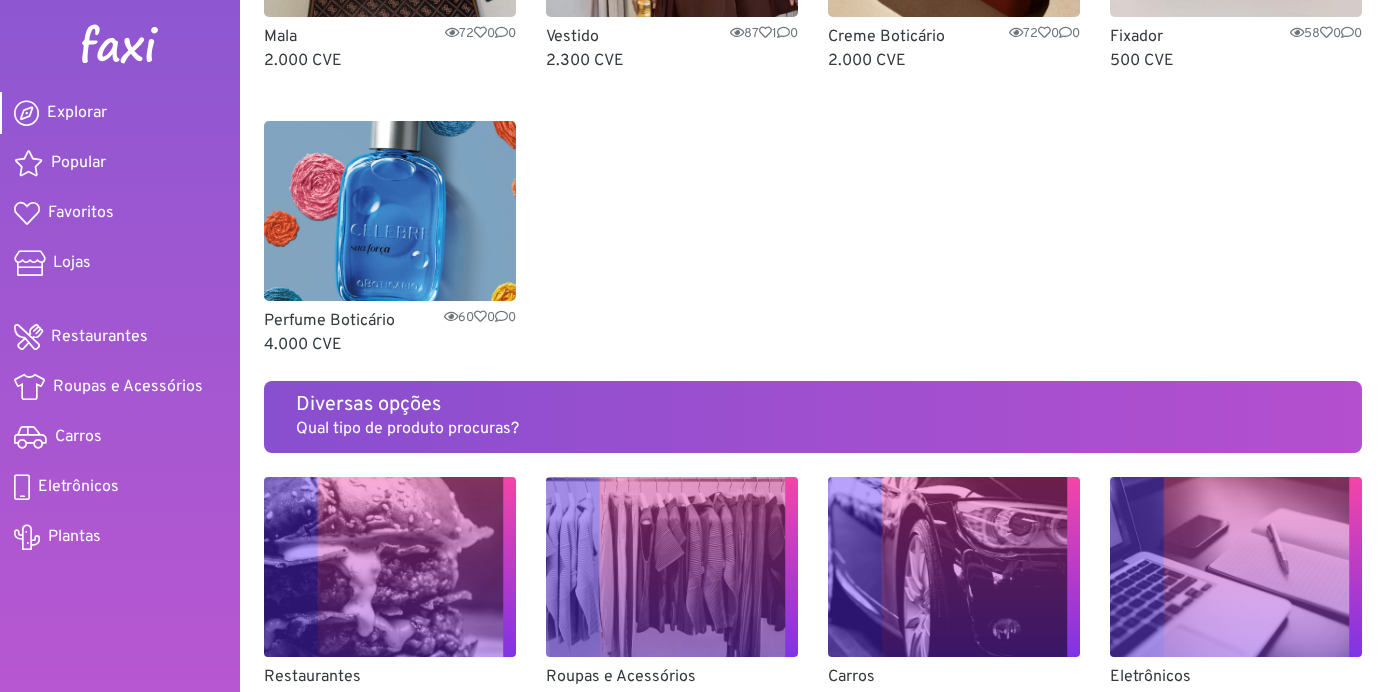 scroll, scrollTop: 1460, scrollLeft: 0, axis: vertical 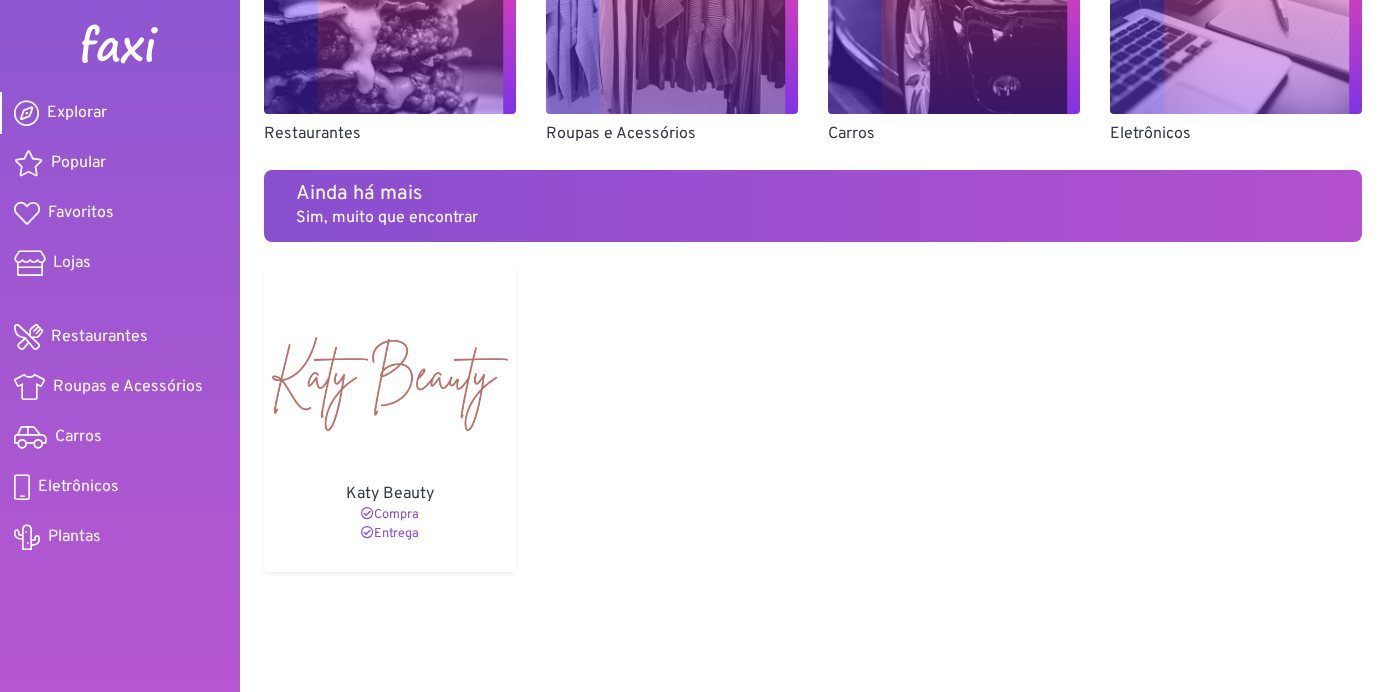 click on "Sim, muito que encontrar" at bounding box center [813, 218] 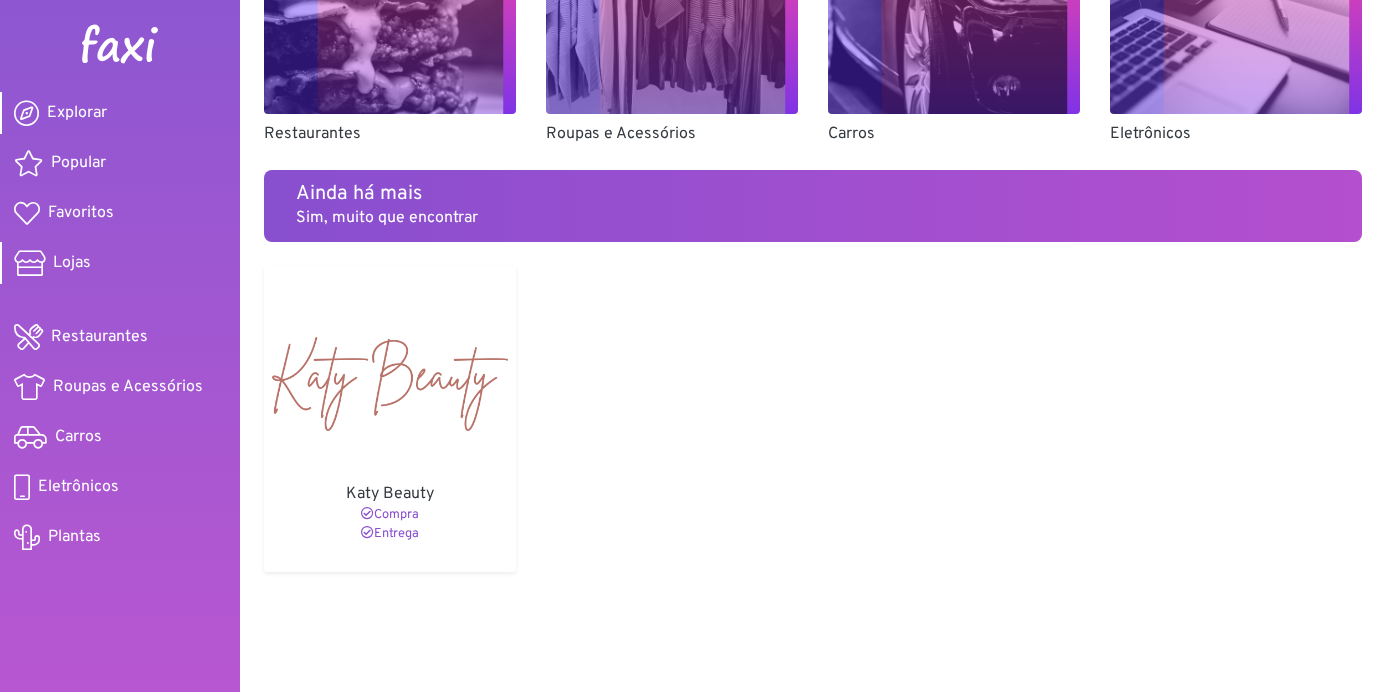 click on "Lojas" at bounding box center (72, 263) 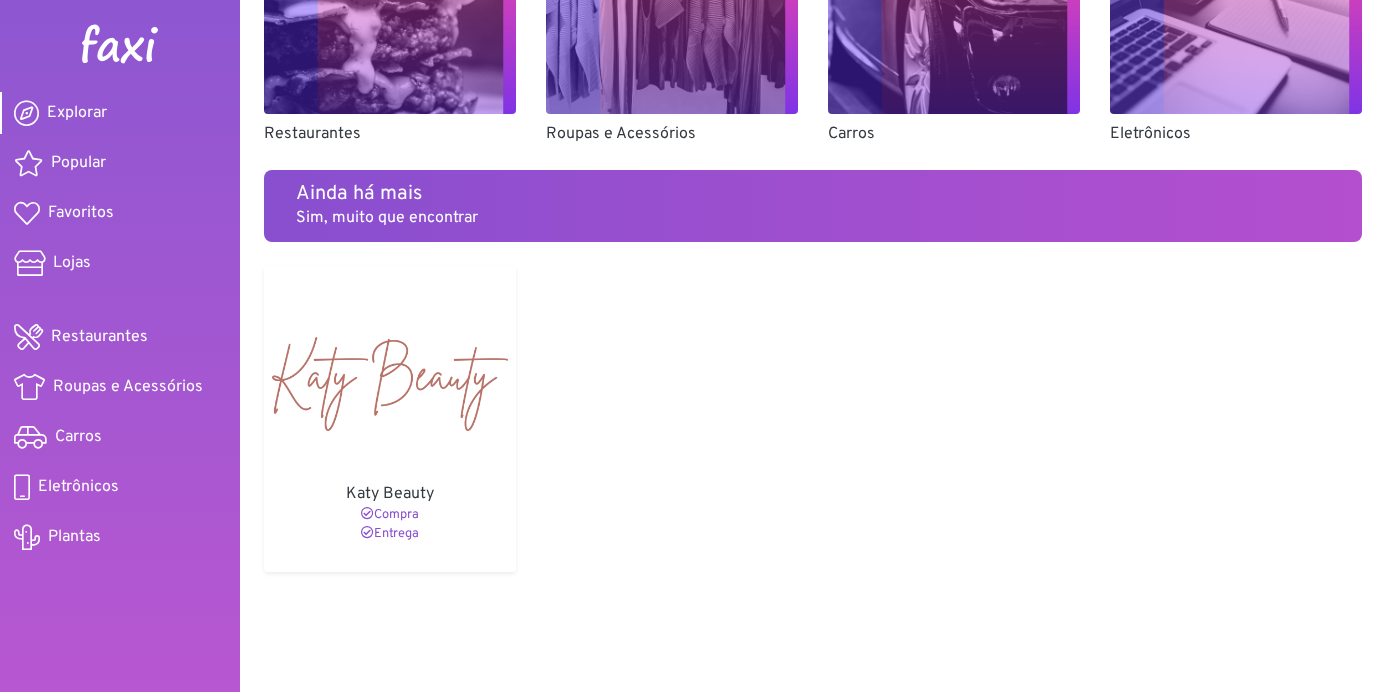 click at bounding box center (390, 24) 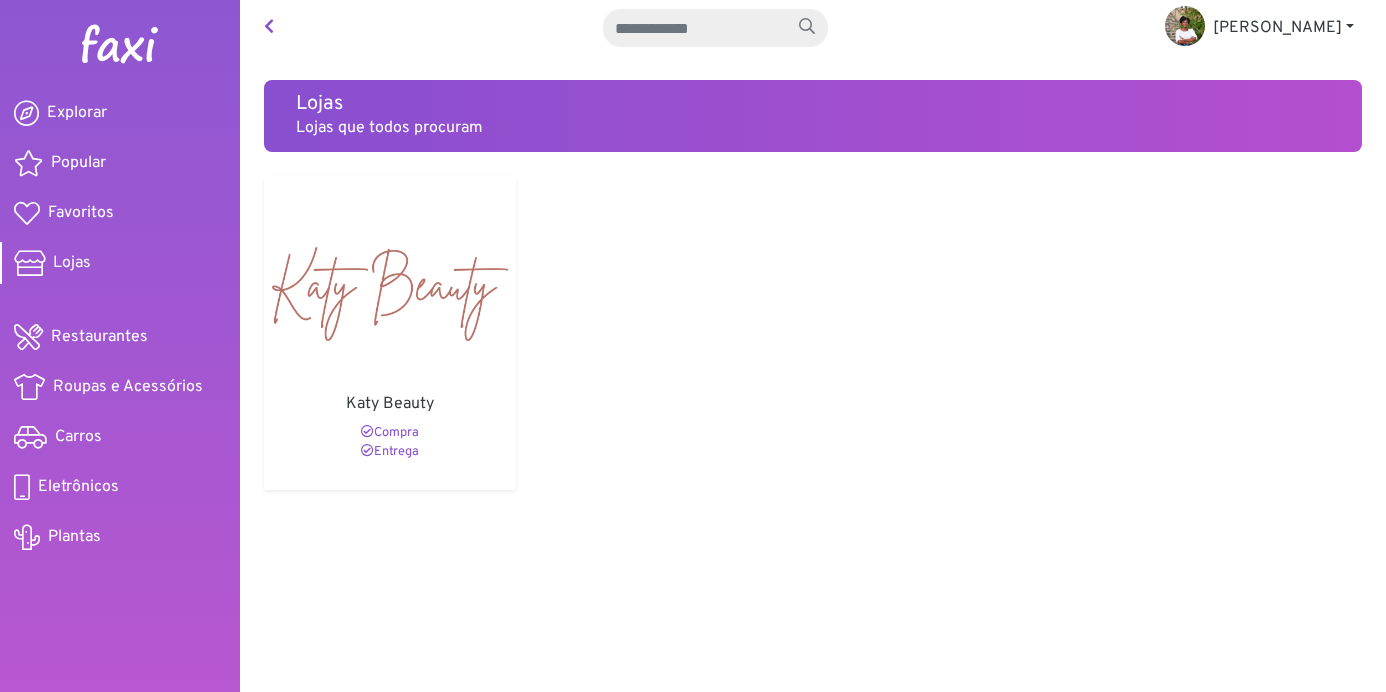 click on "Explorar" at bounding box center [77, 113] 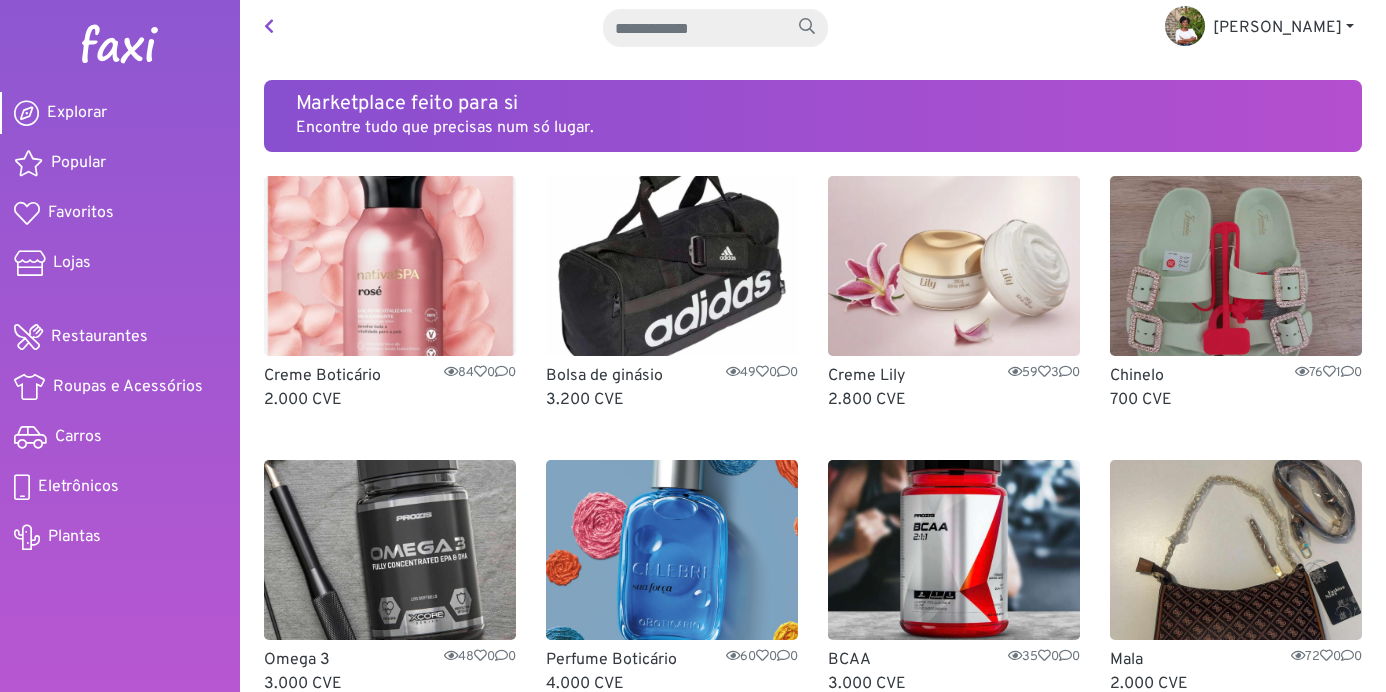 click at bounding box center (269, 28) 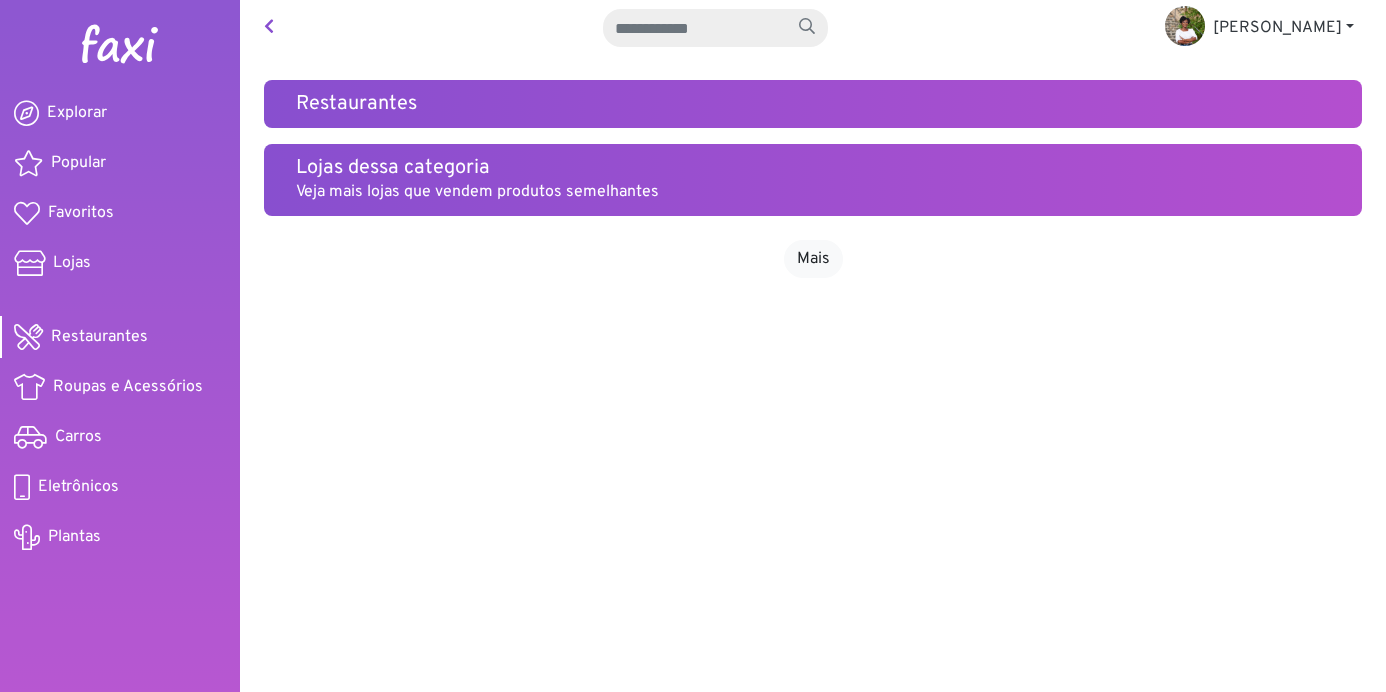 scroll, scrollTop: 0, scrollLeft: 0, axis: both 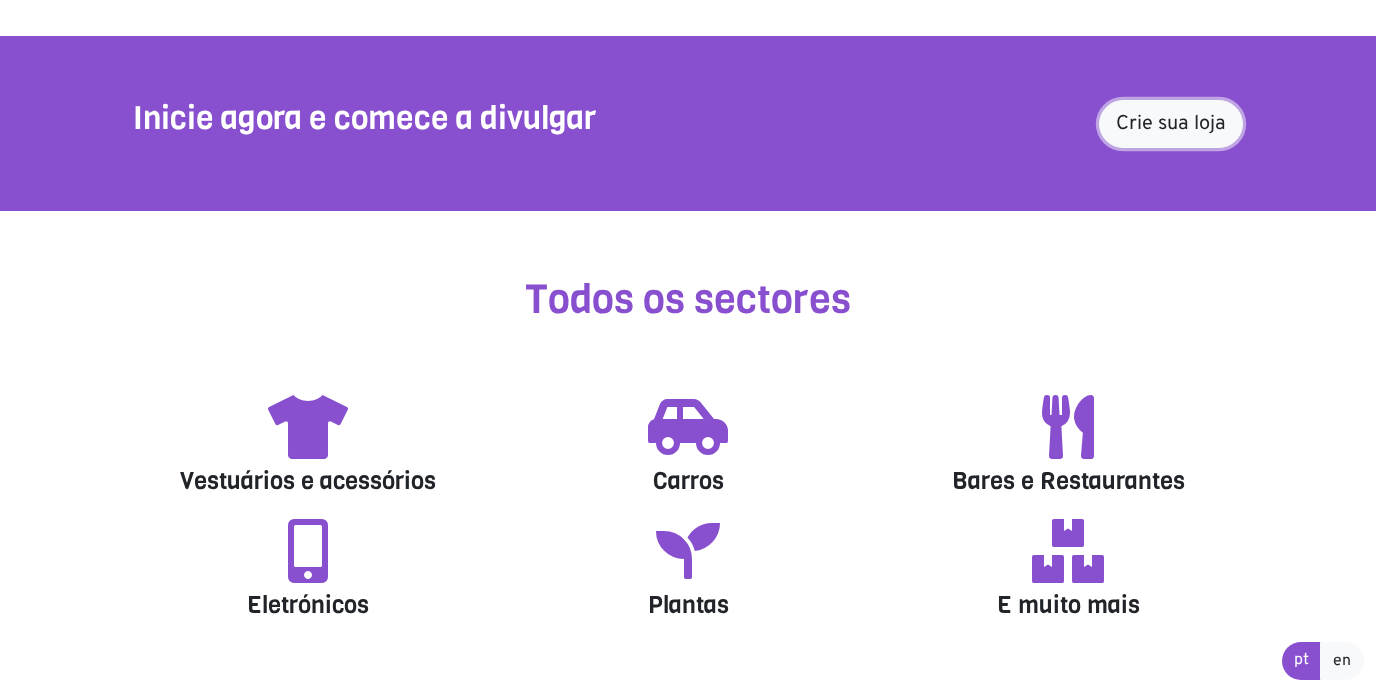 click on "Crie sua loja" at bounding box center [1171, 124] 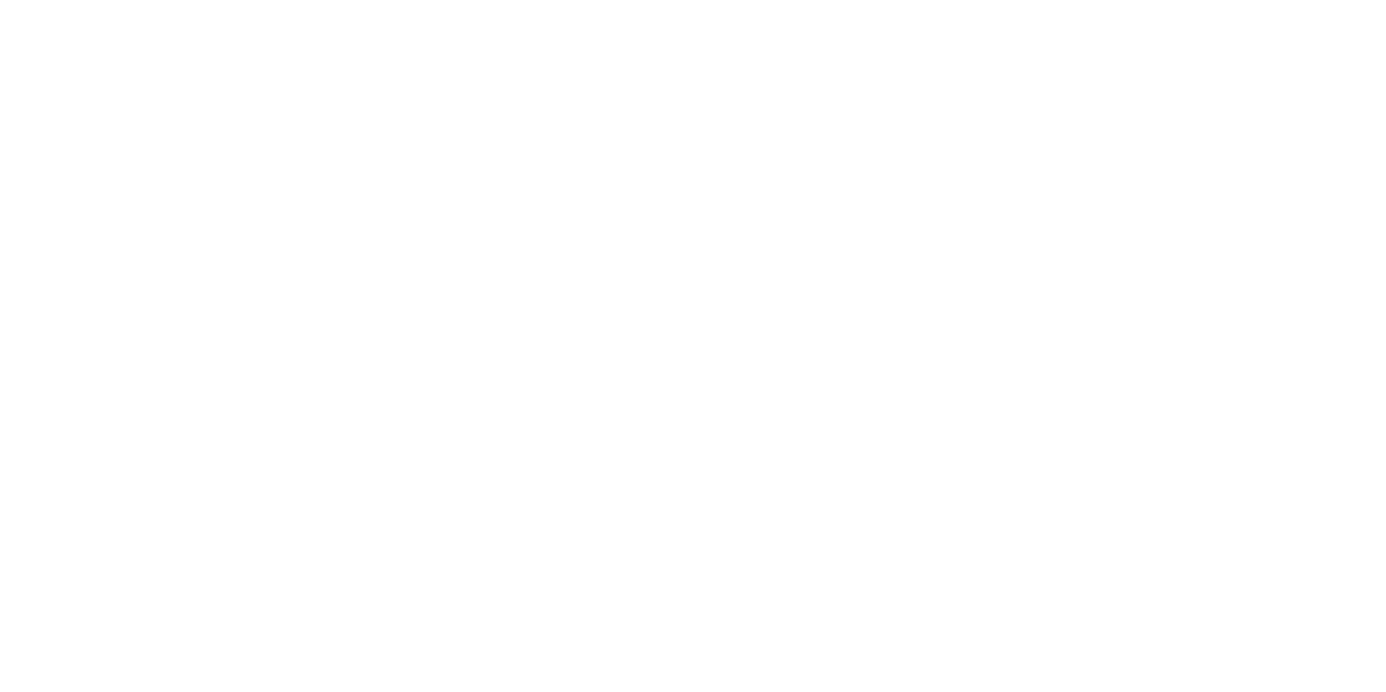 scroll, scrollTop: 0, scrollLeft: 0, axis: both 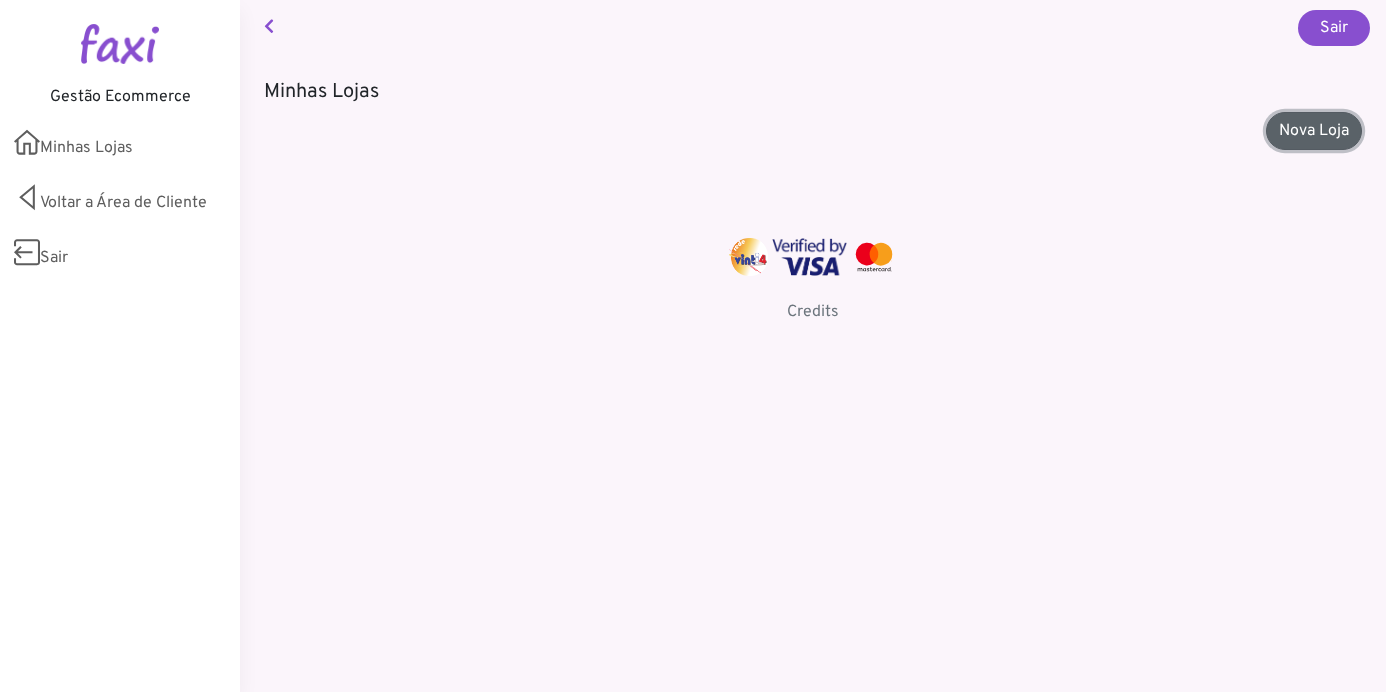 click on "Nova Loja" at bounding box center [1314, 131] 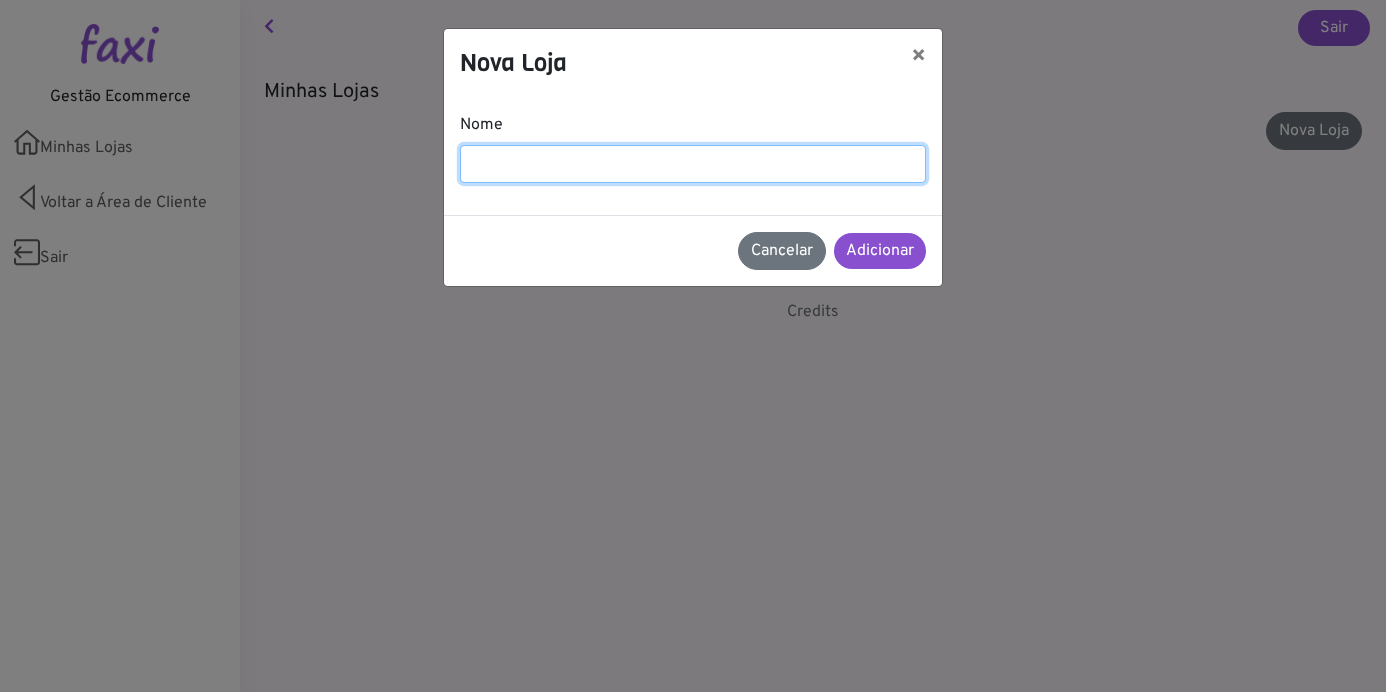 click at bounding box center (693, 164) 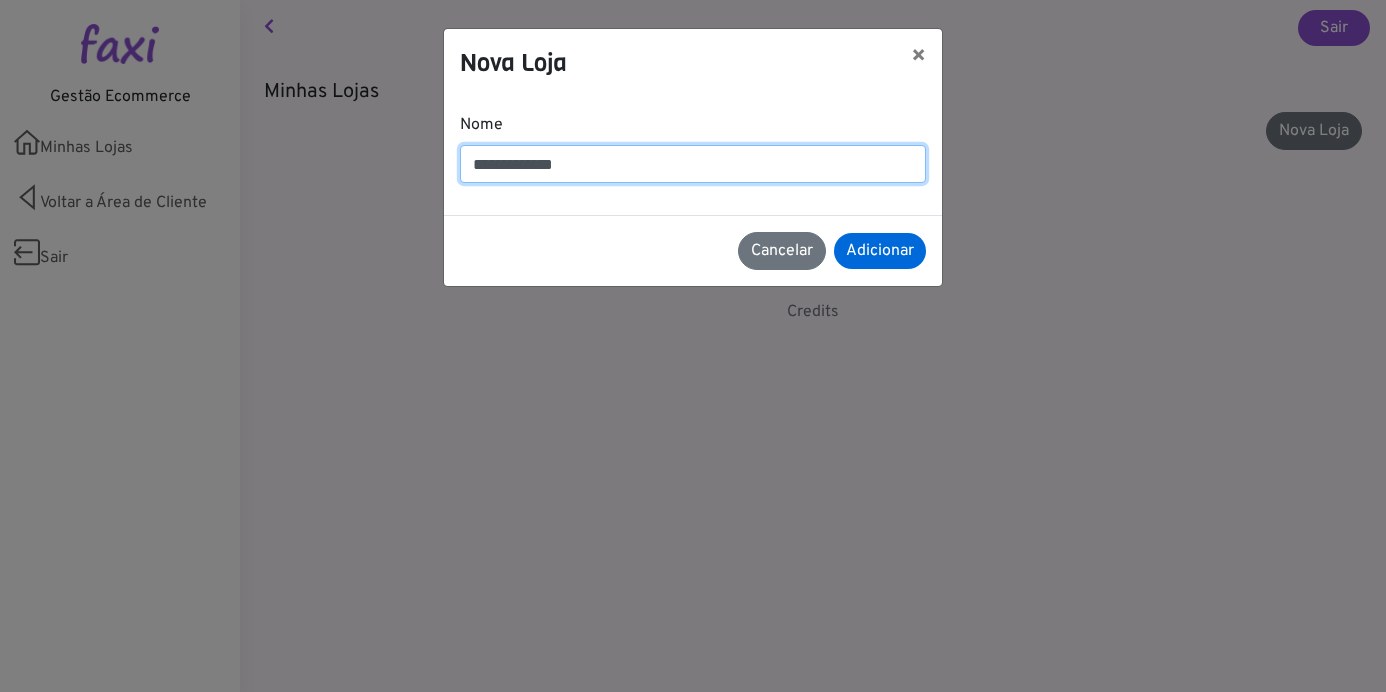 type on "**********" 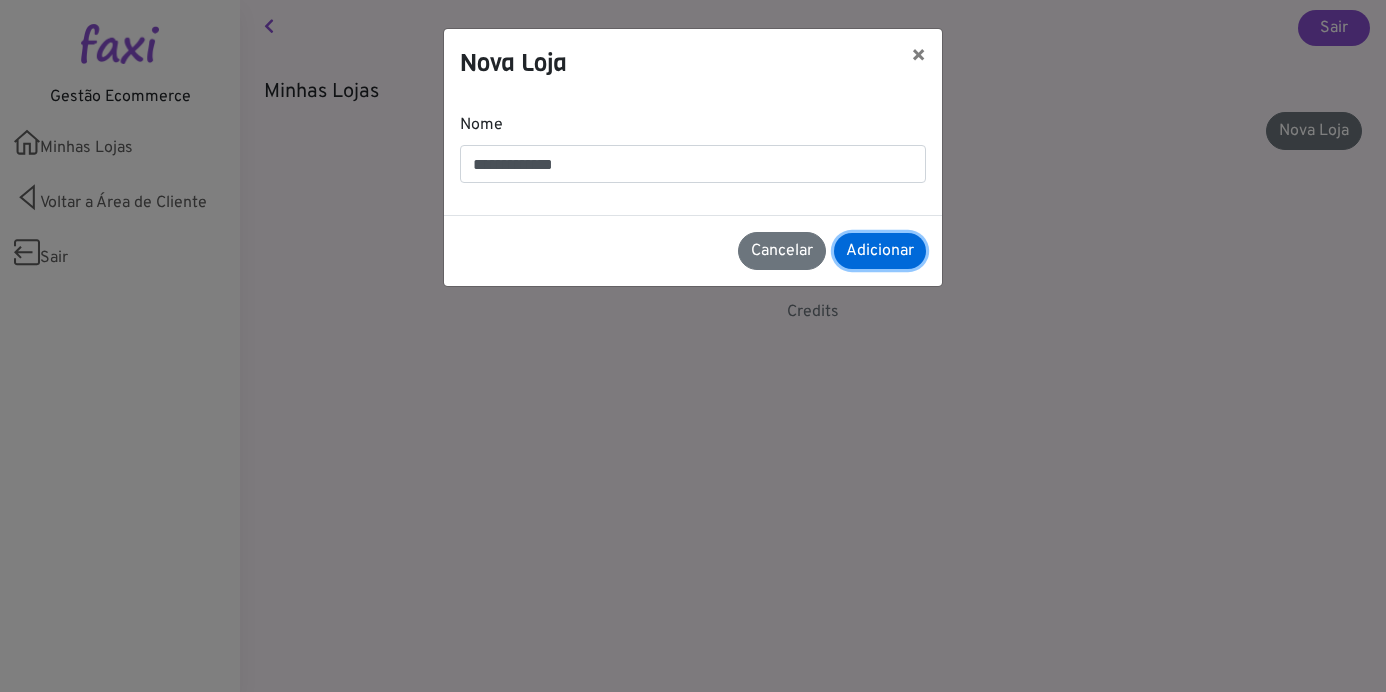 click on "Adicionar" at bounding box center [880, 251] 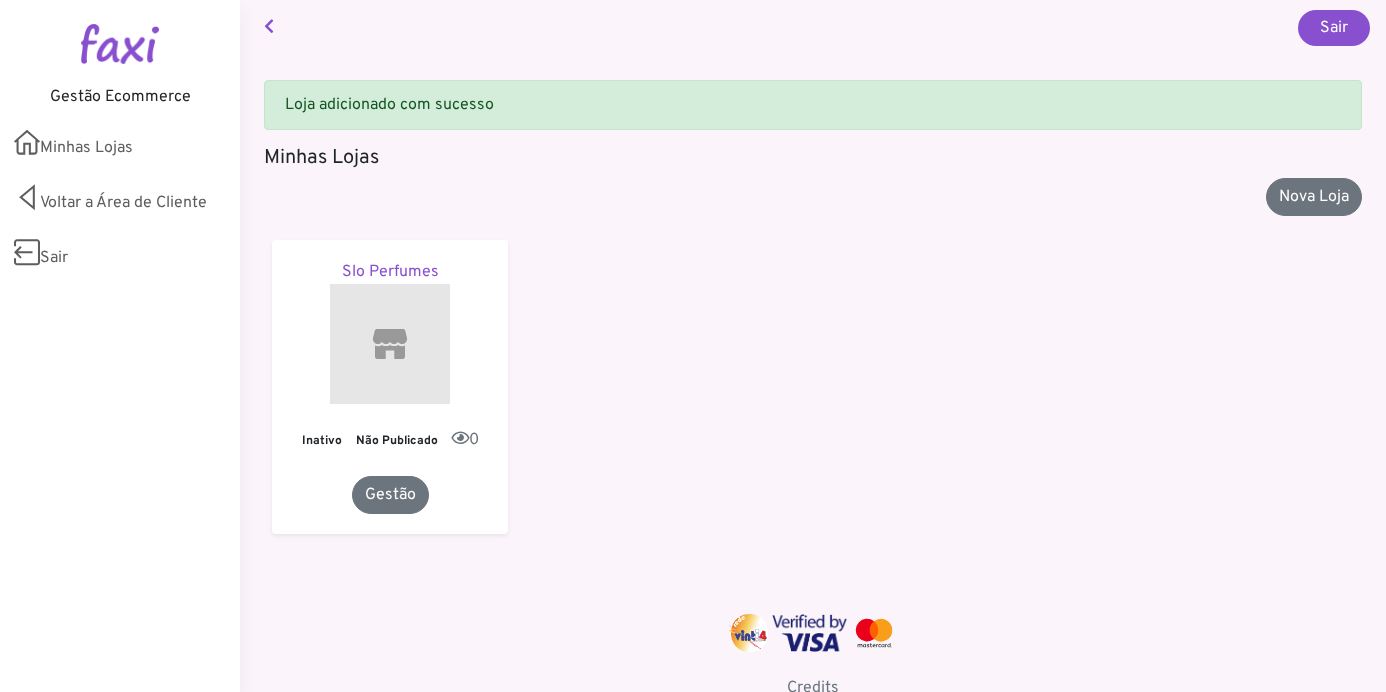 scroll, scrollTop: 0, scrollLeft: 0, axis: both 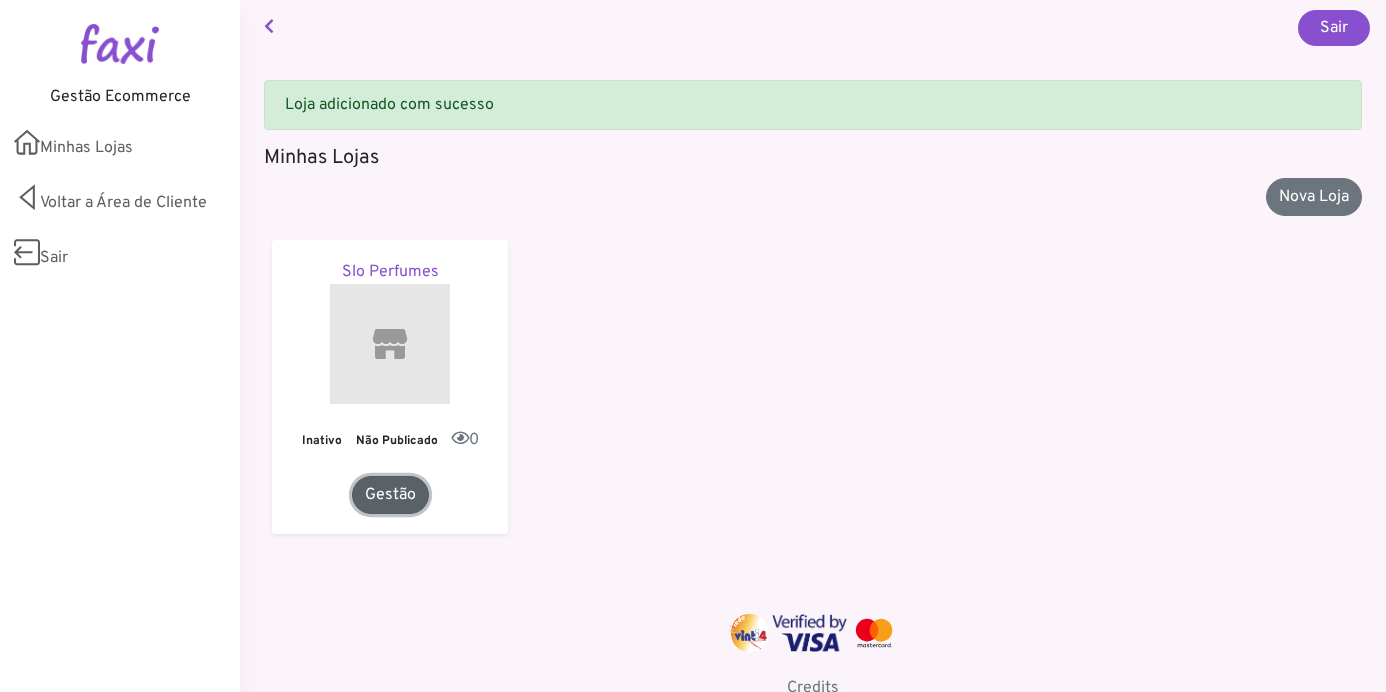 click on "Gestão" at bounding box center (390, 495) 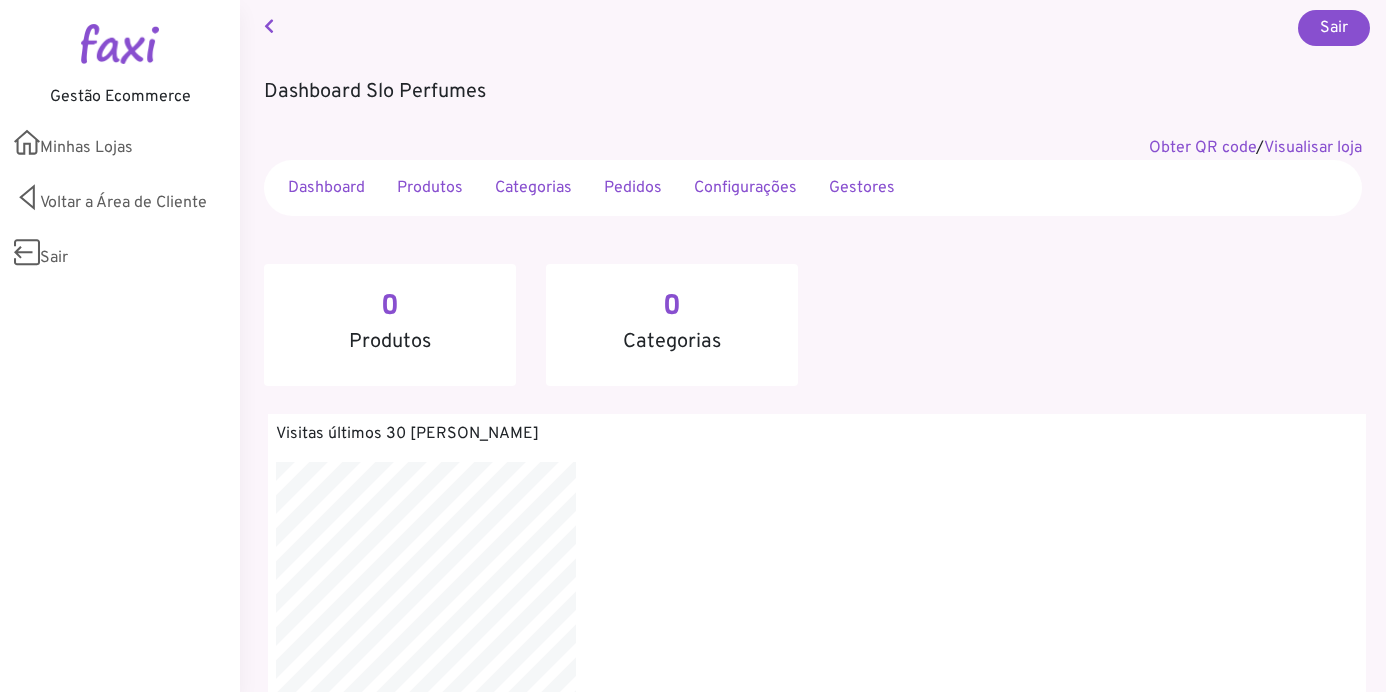 scroll, scrollTop: 0, scrollLeft: 0, axis: both 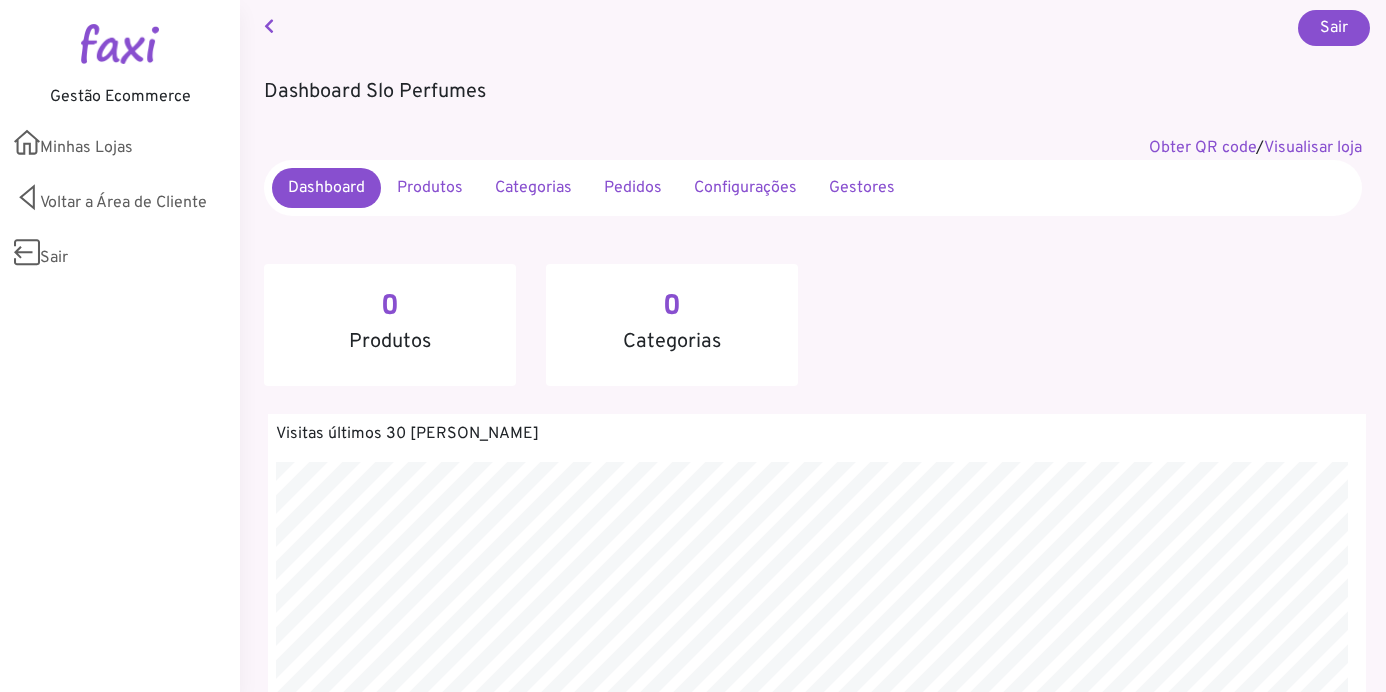 click on "Produtos" at bounding box center (430, 188) 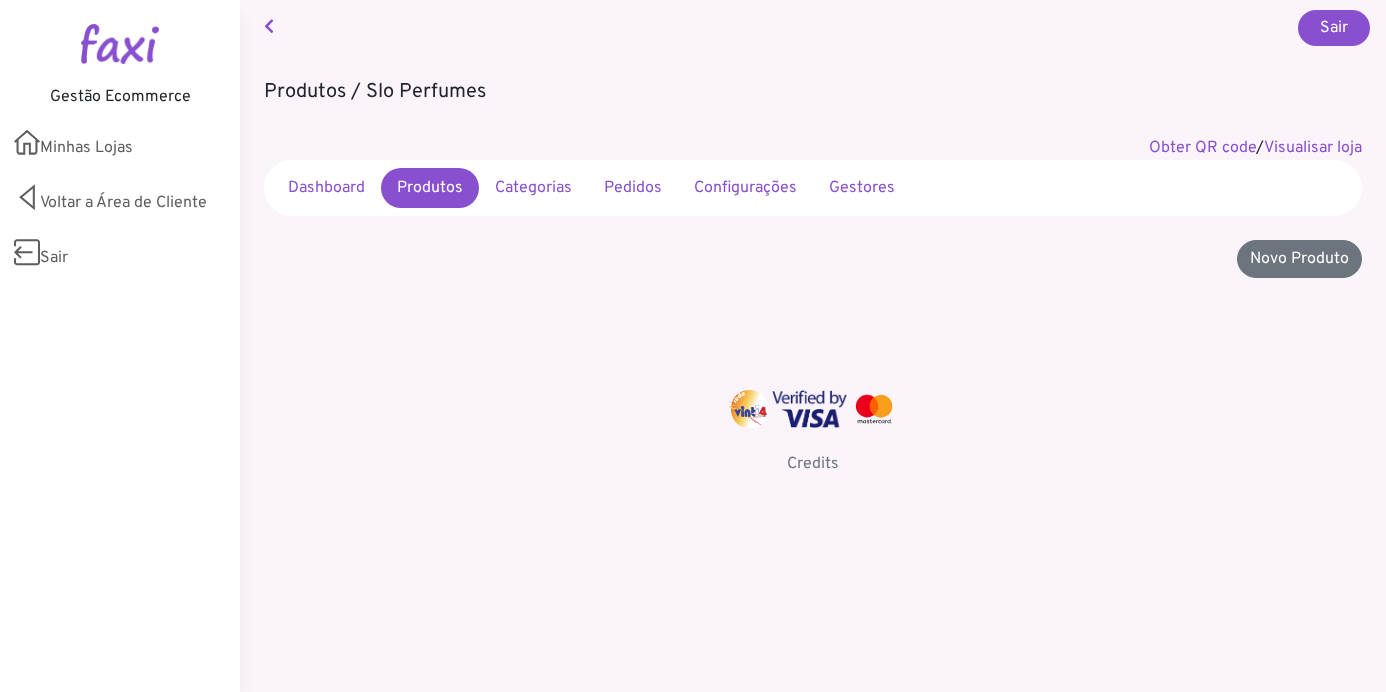 scroll, scrollTop: 0, scrollLeft: 0, axis: both 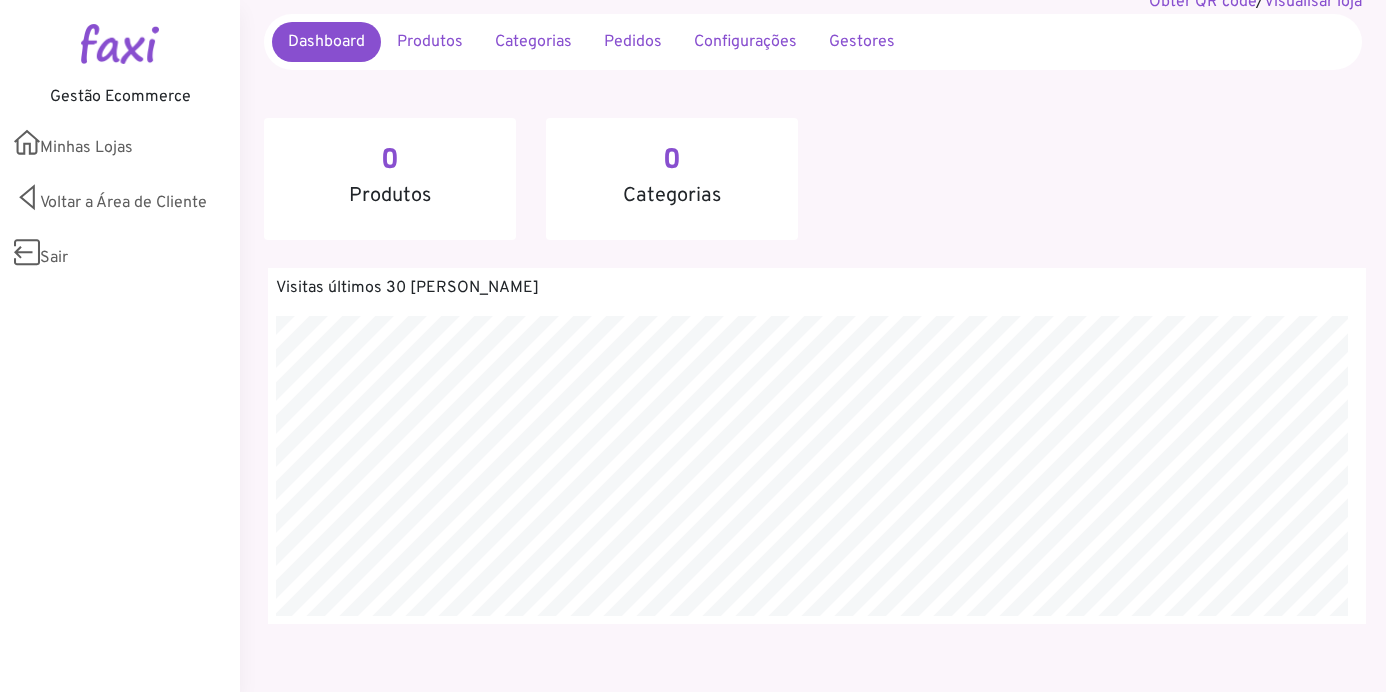 click on "Produtos" at bounding box center (430, 42) 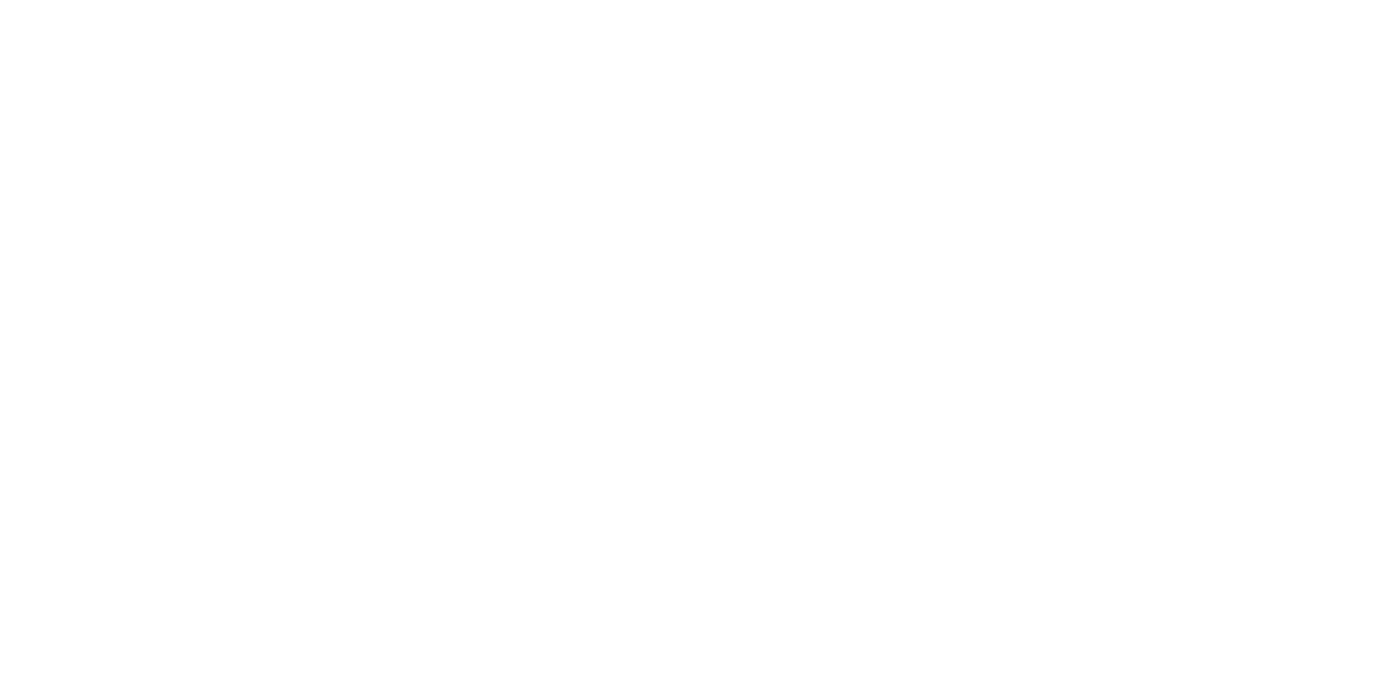 click on "Sair" at bounding box center (16, 28) 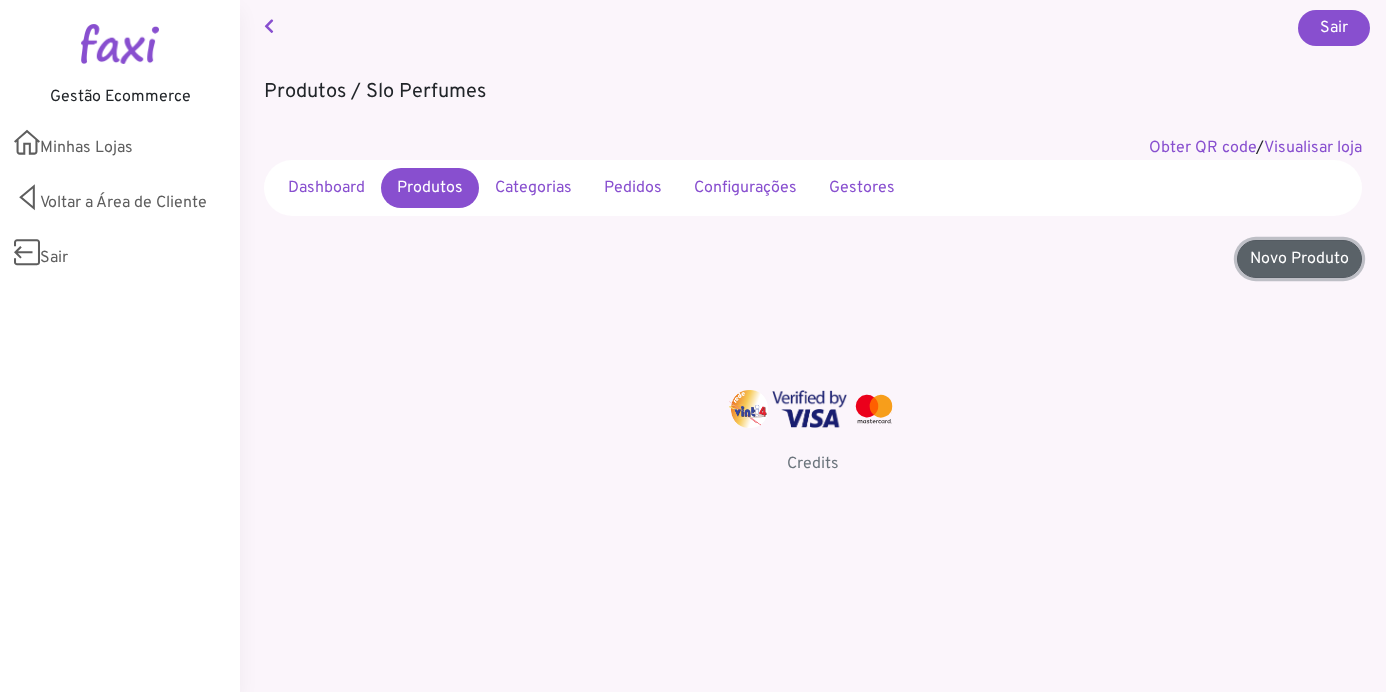 click on "Novo Produto" at bounding box center (1299, 259) 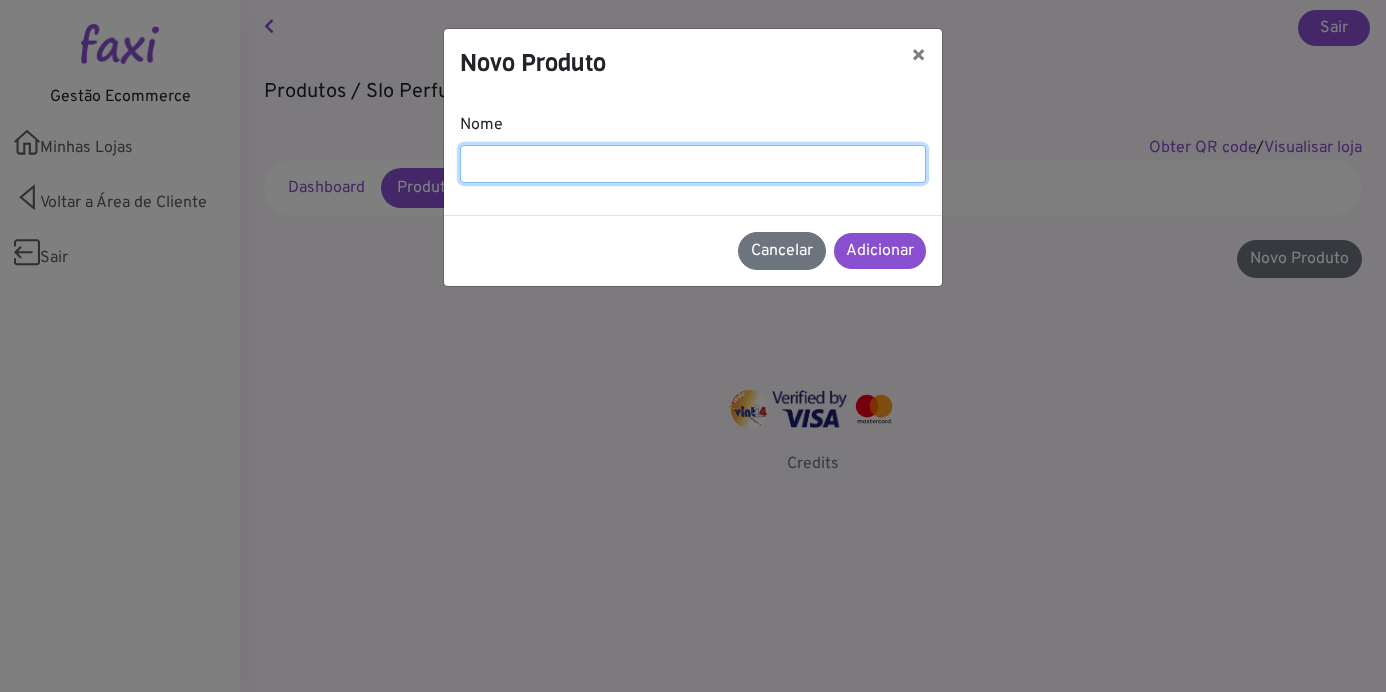 click at bounding box center [693, 164] 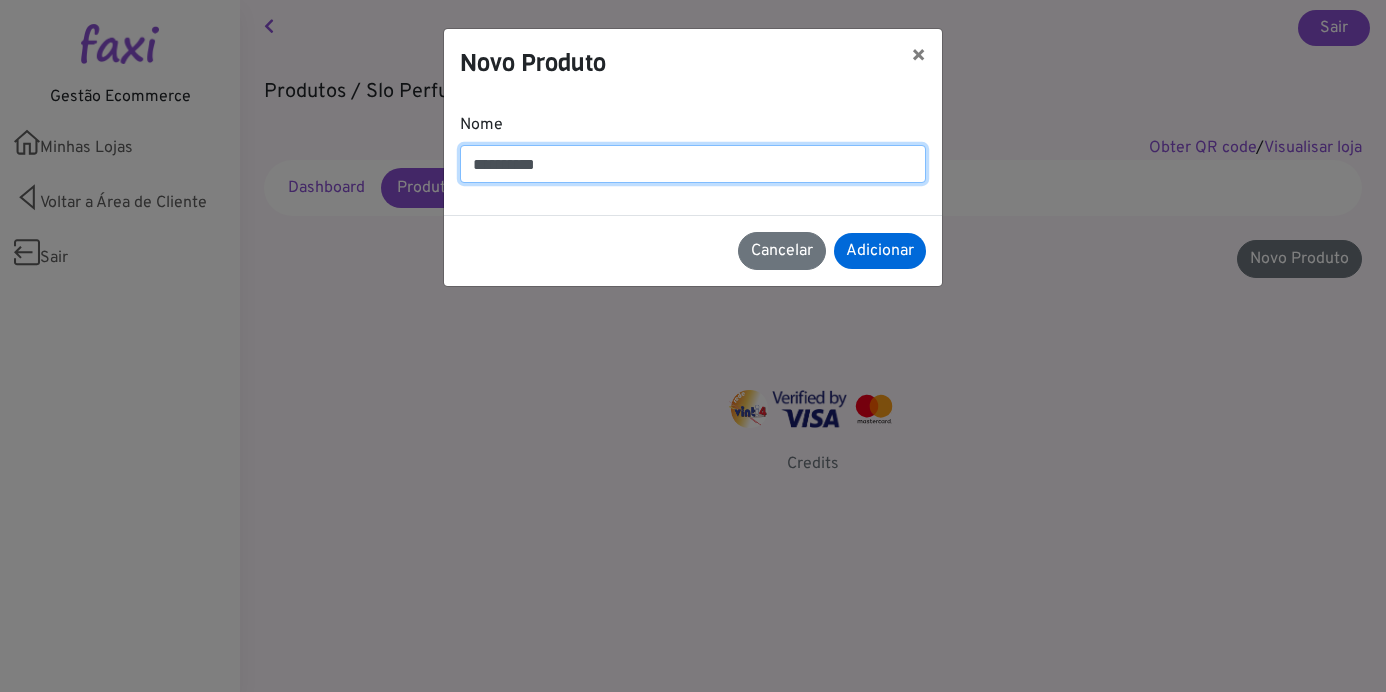 type on "**********" 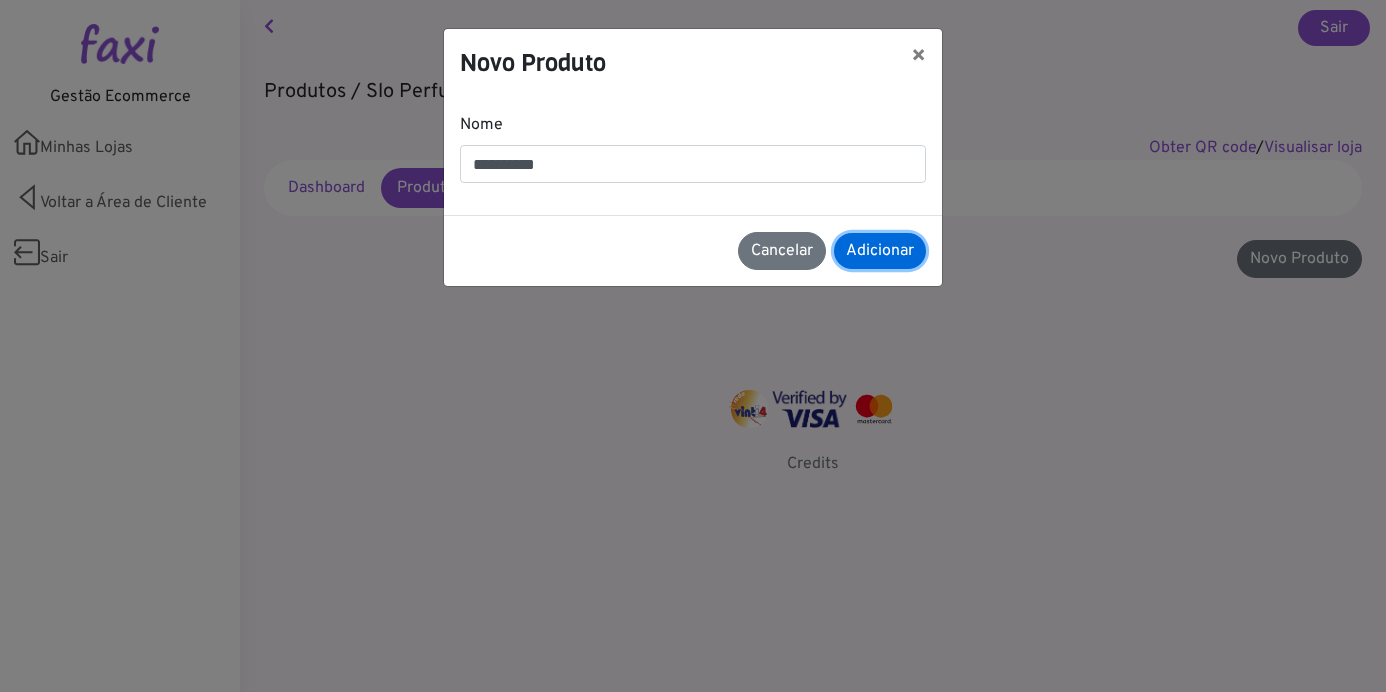 click on "Adicionar" at bounding box center (880, 251) 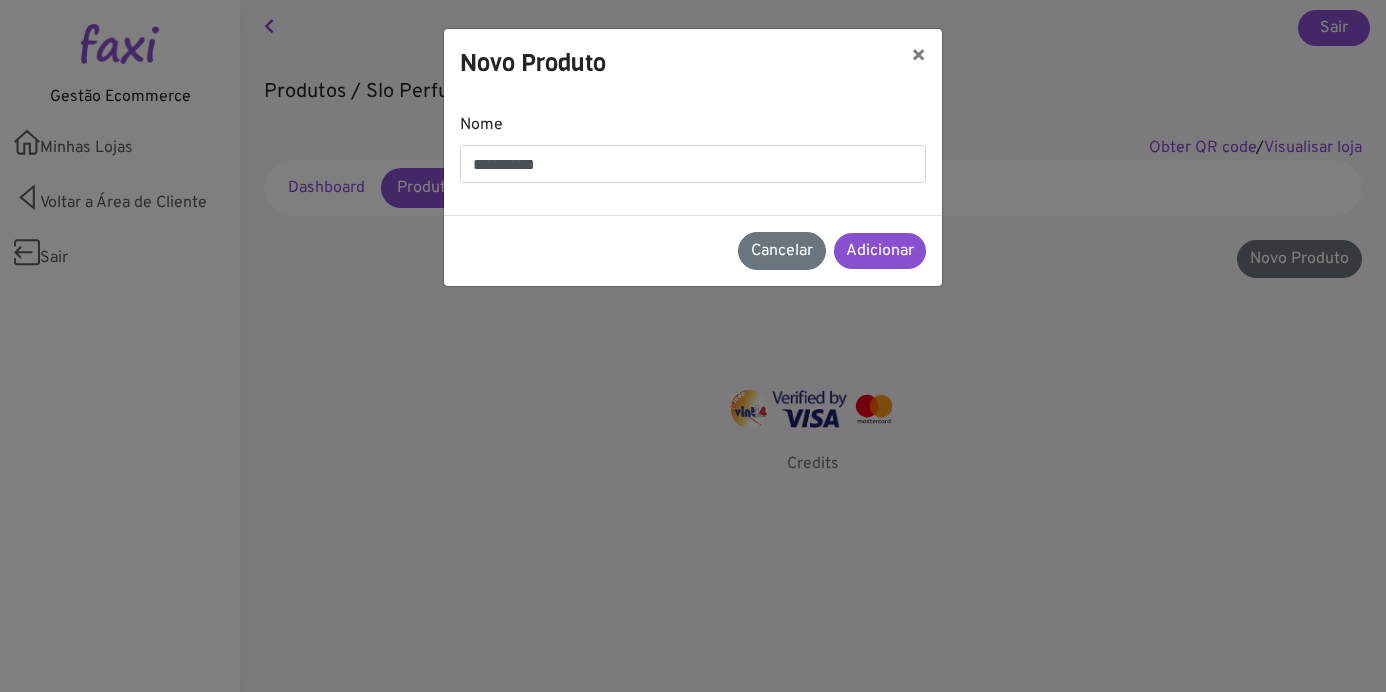 click on "**********" at bounding box center [693, 346] 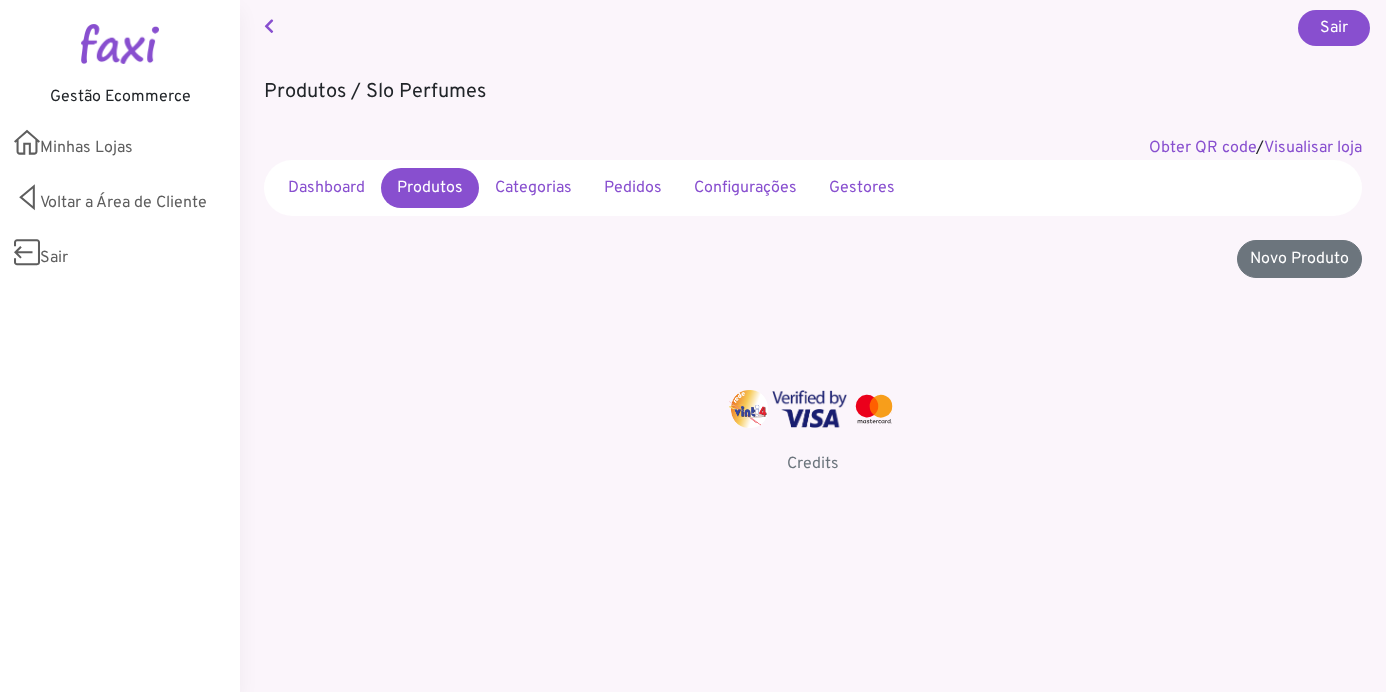 click on "Dashboard" at bounding box center [326, 188] 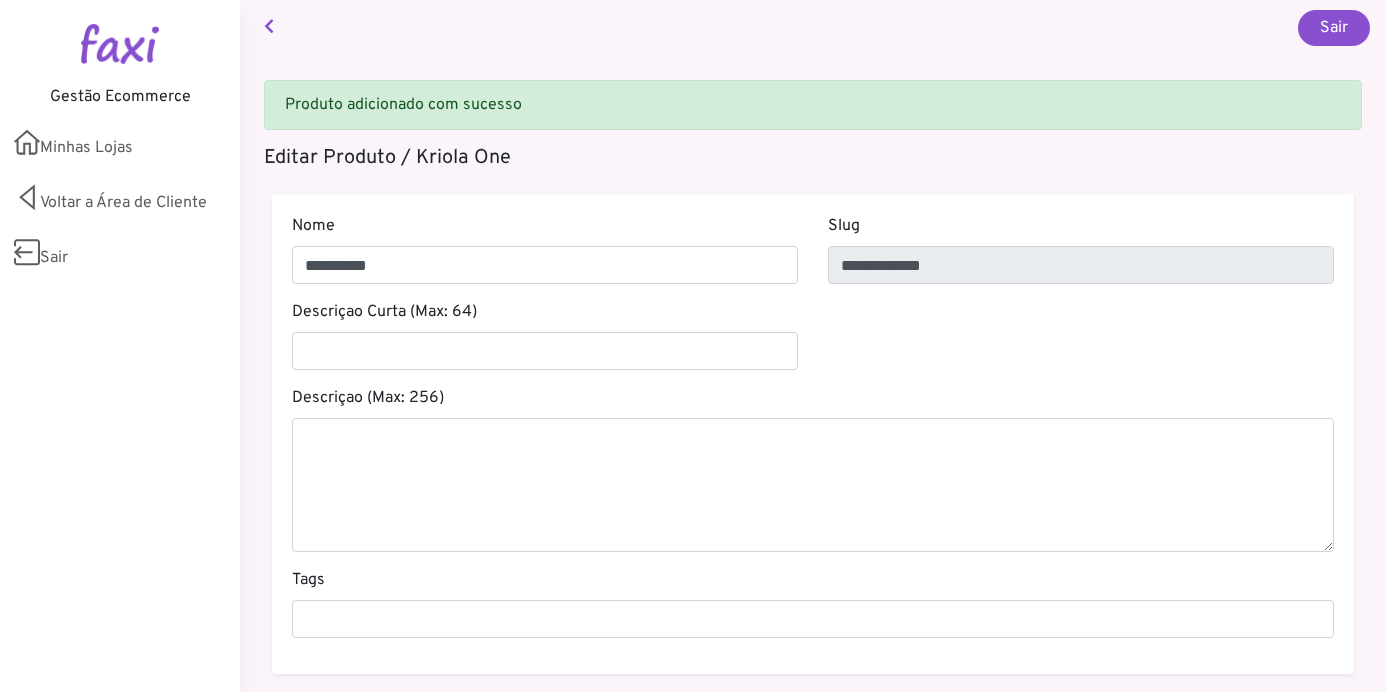select 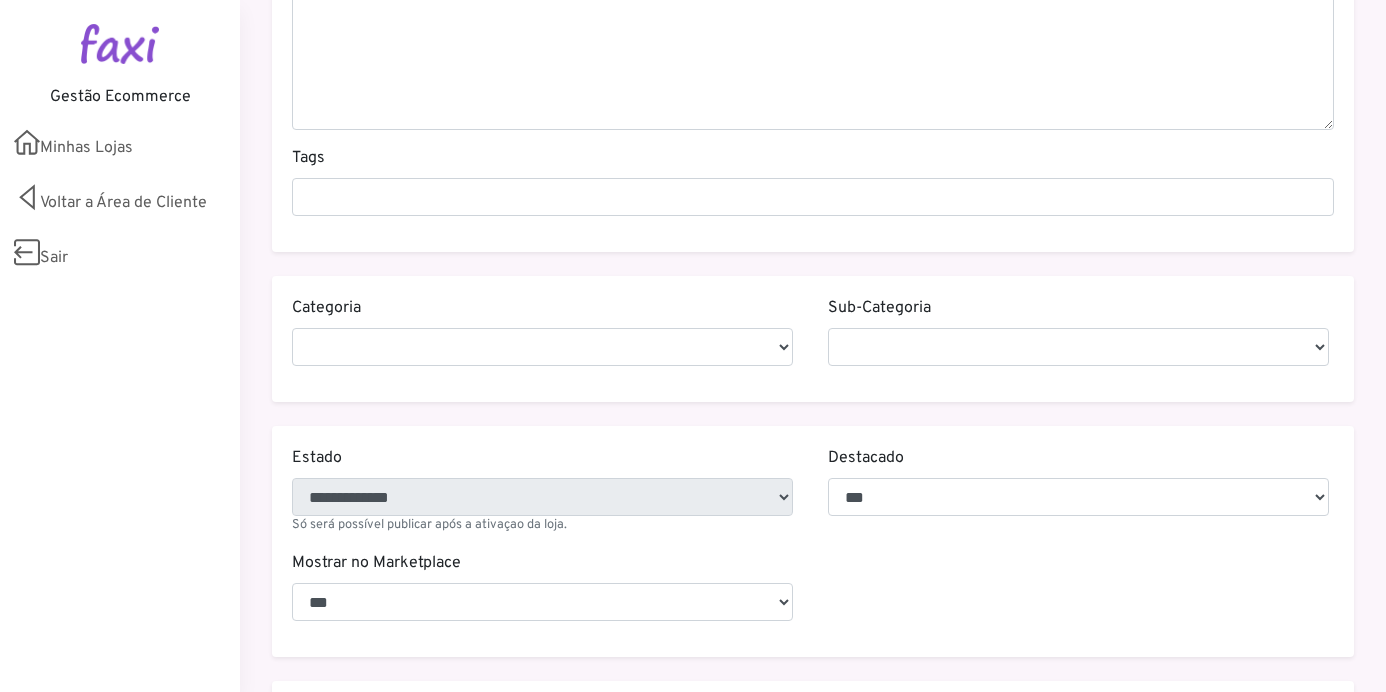scroll, scrollTop: 0, scrollLeft: 0, axis: both 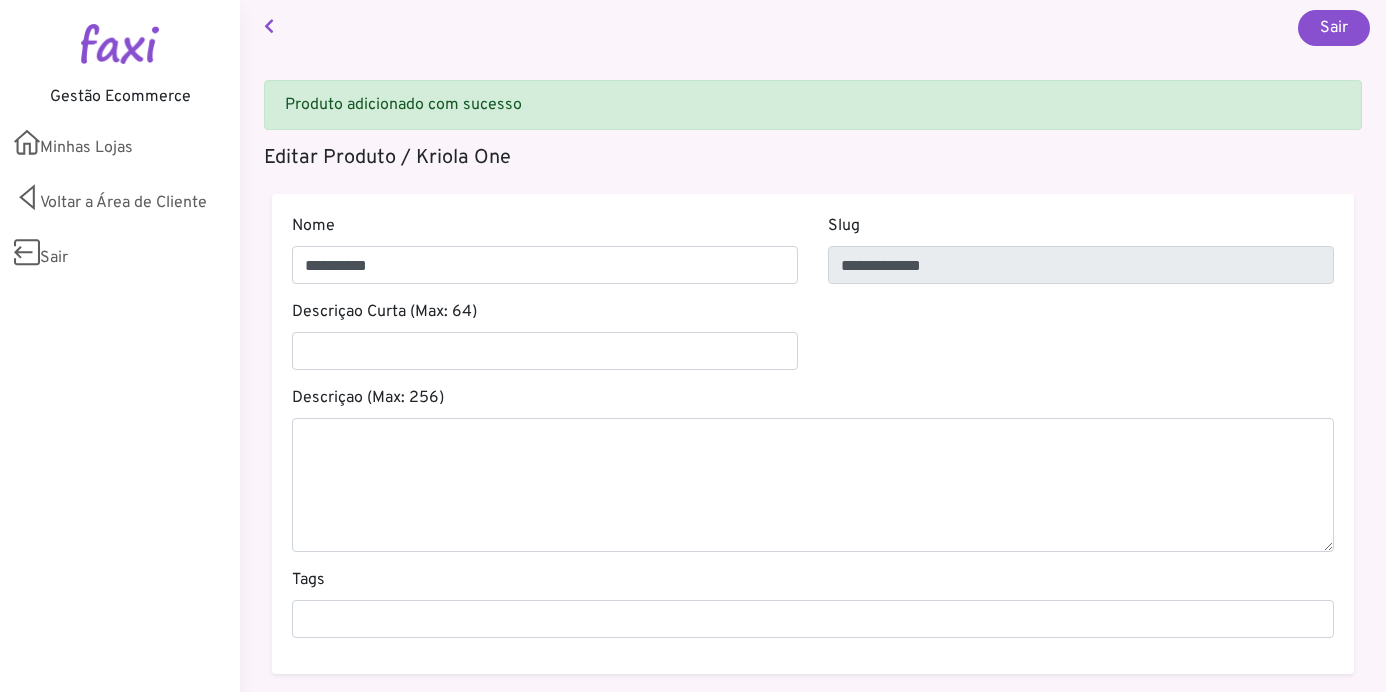 click at bounding box center (269, 26) 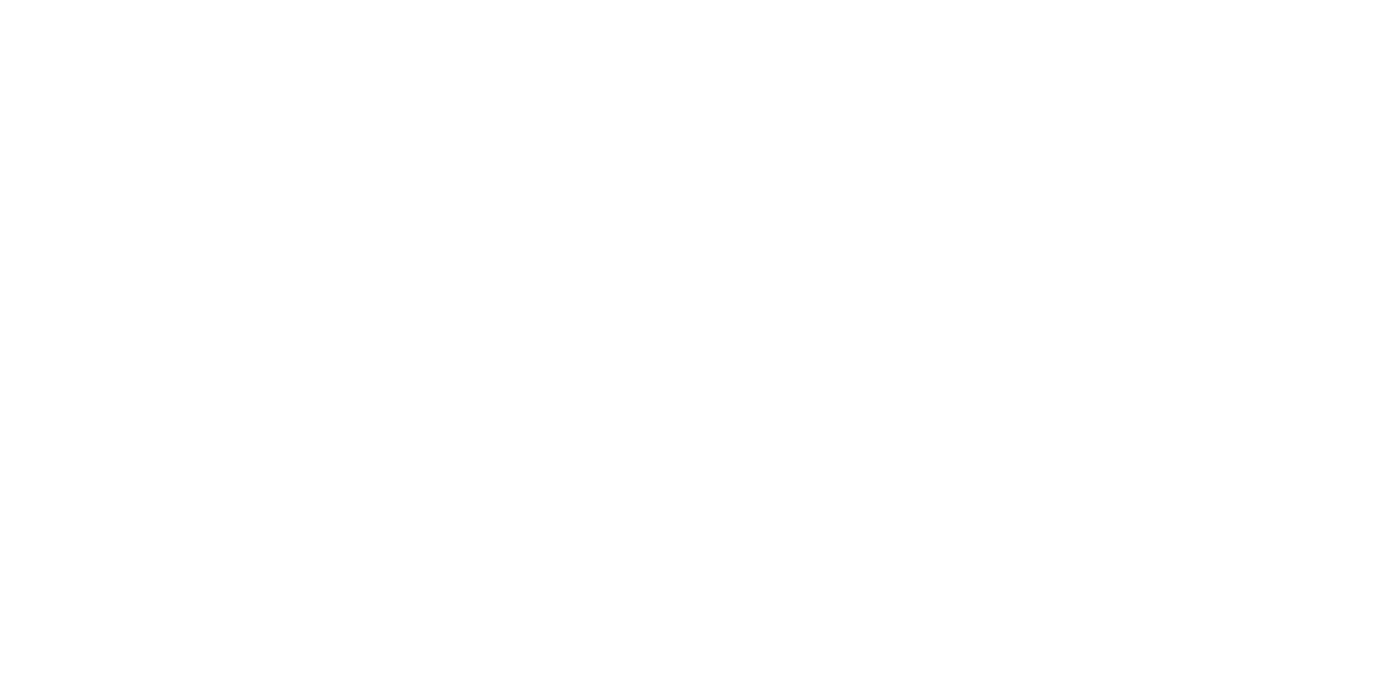 scroll, scrollTop: 0, scrollLeft: 0, axis: both 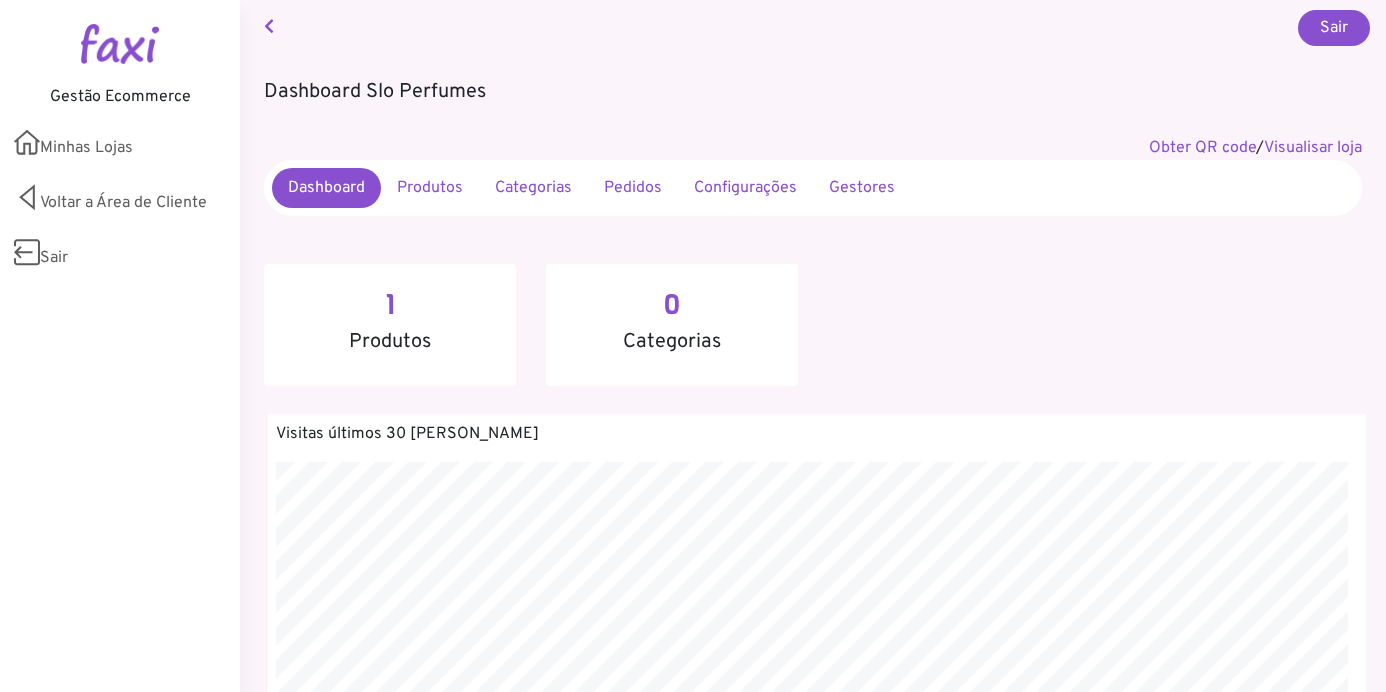 click on "Dashboard" at bounding box center [326, 188] 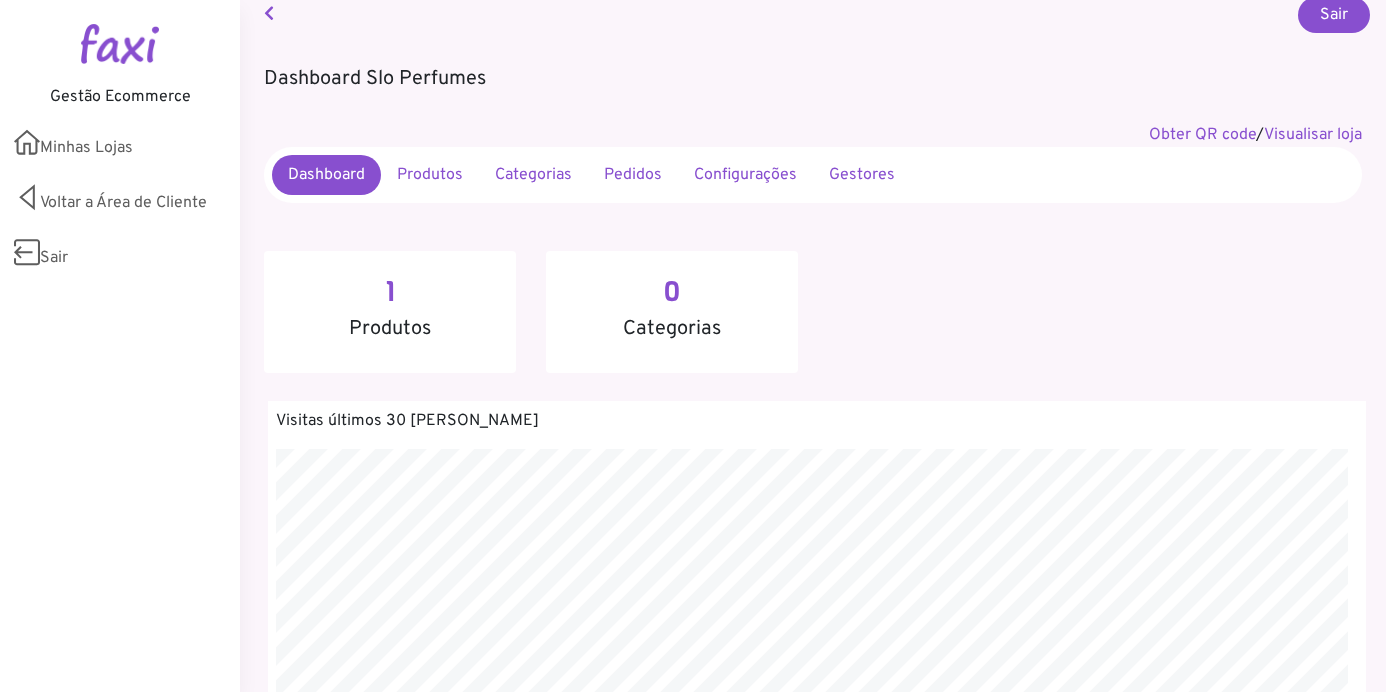 scroll, scrollTop: 0, scrollLeft: 0, axis: both 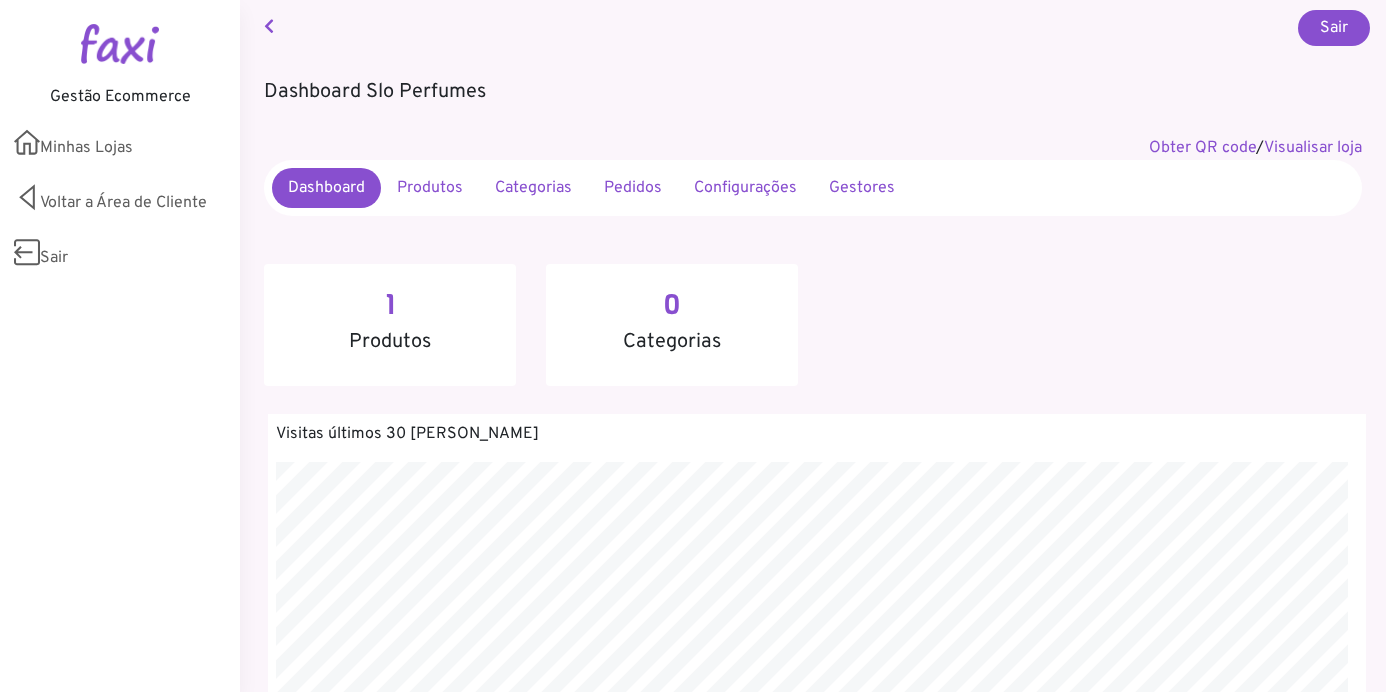 click on "Gestores" at bounding box center [862, 188] 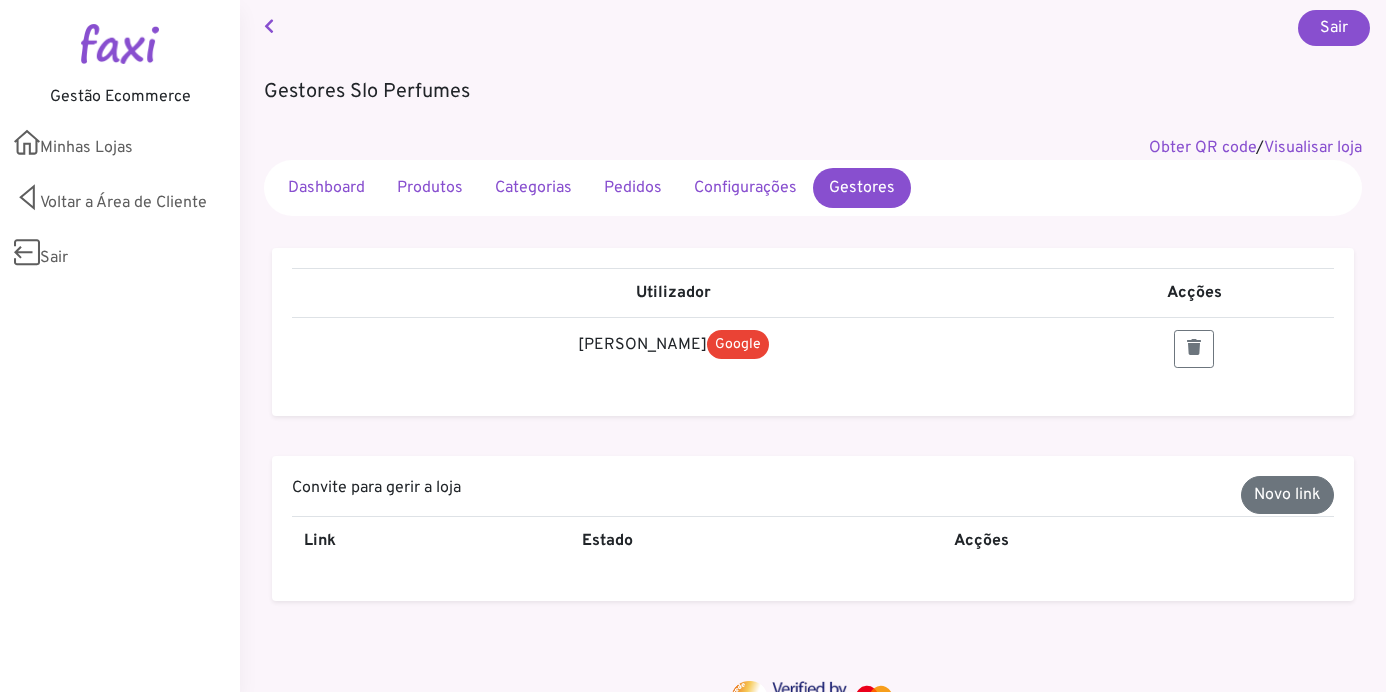 scroll, scrollTop: 0, scrollLeft: 0, axis: both 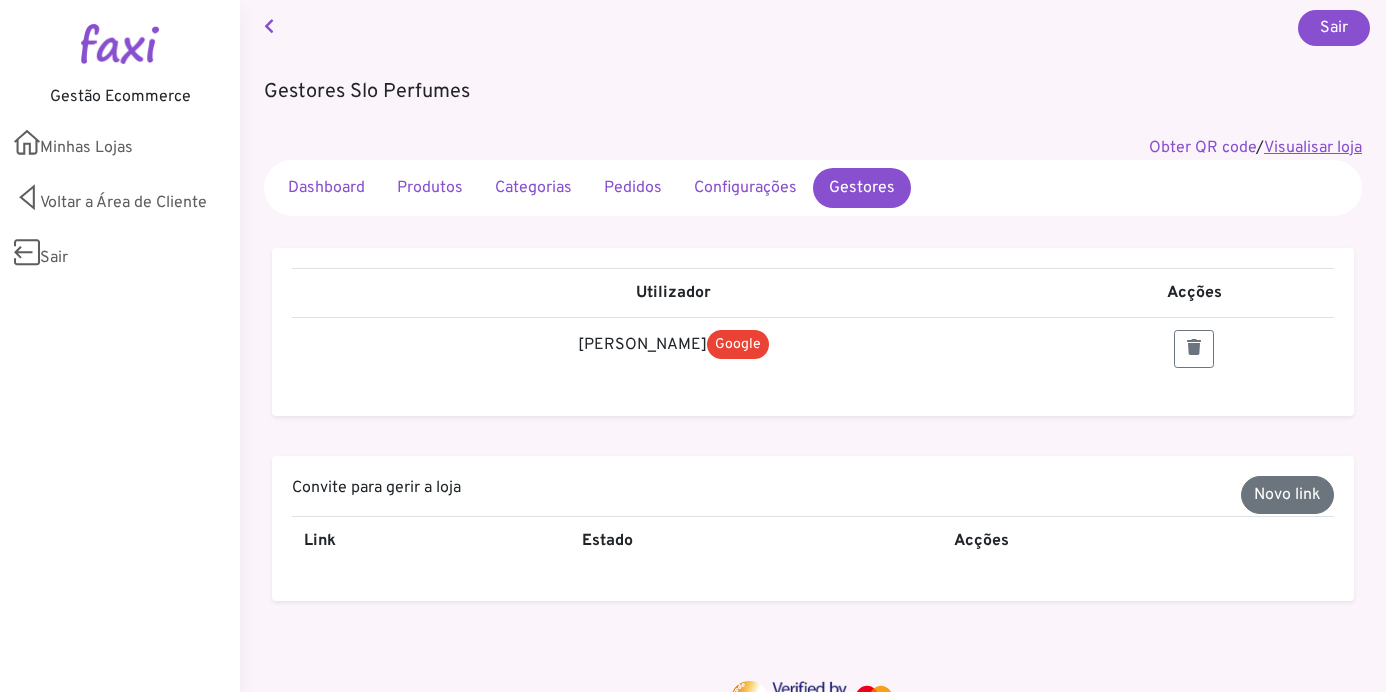 click on "Visualisar loja" at bounding box center [1313, 148] 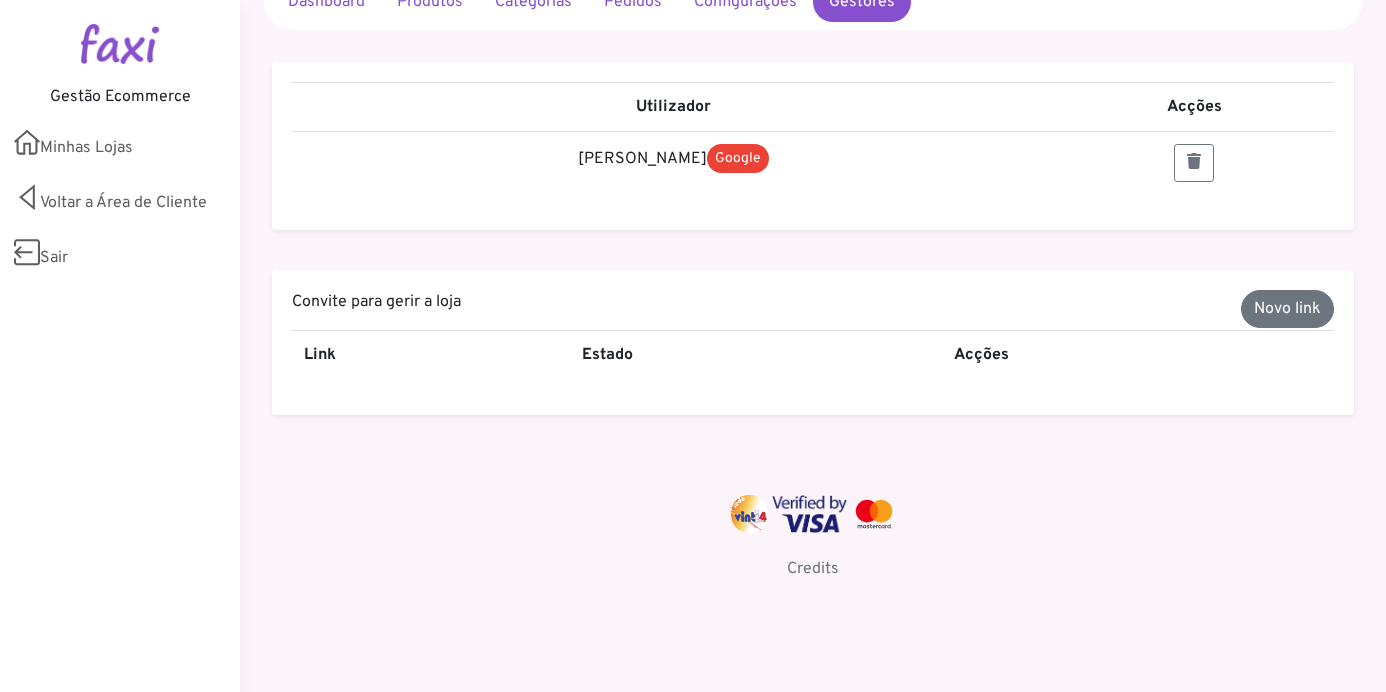 scroll, scrollTop: 0, scrollLeft: 0, axis: both 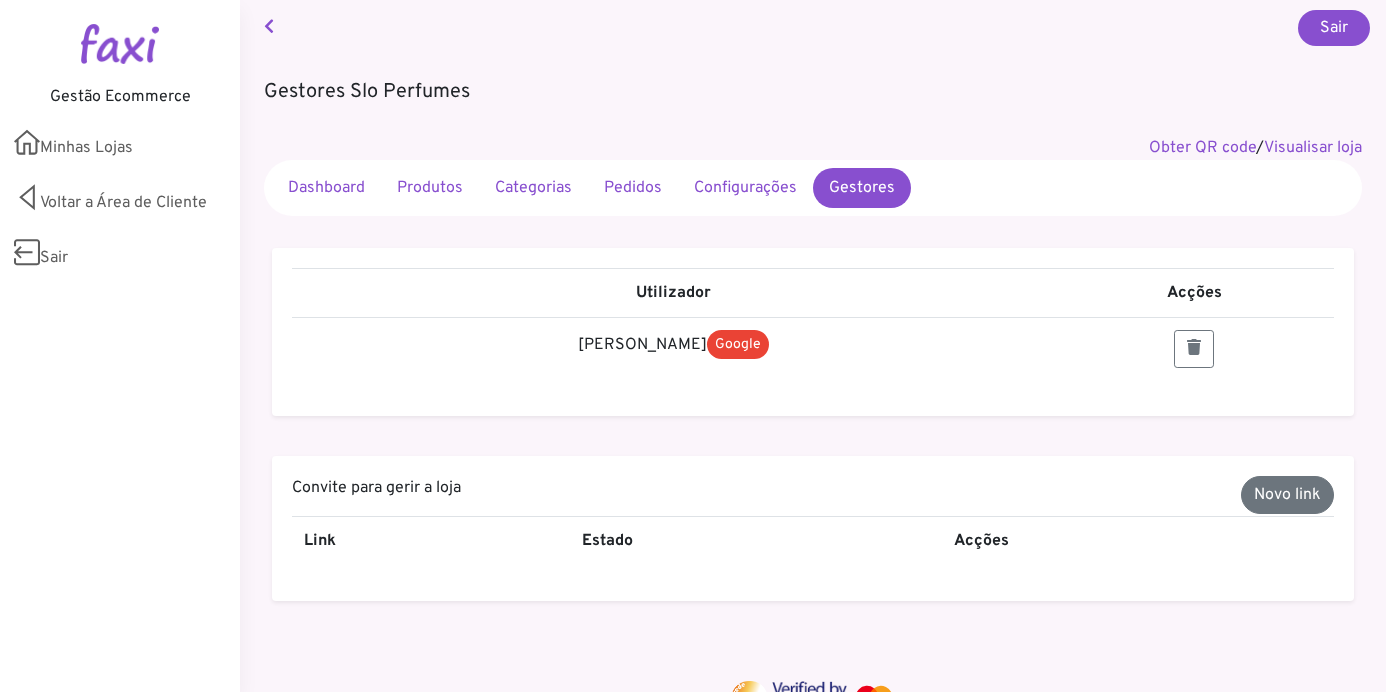 click on "Configurações" at bounding box center (745, 188) 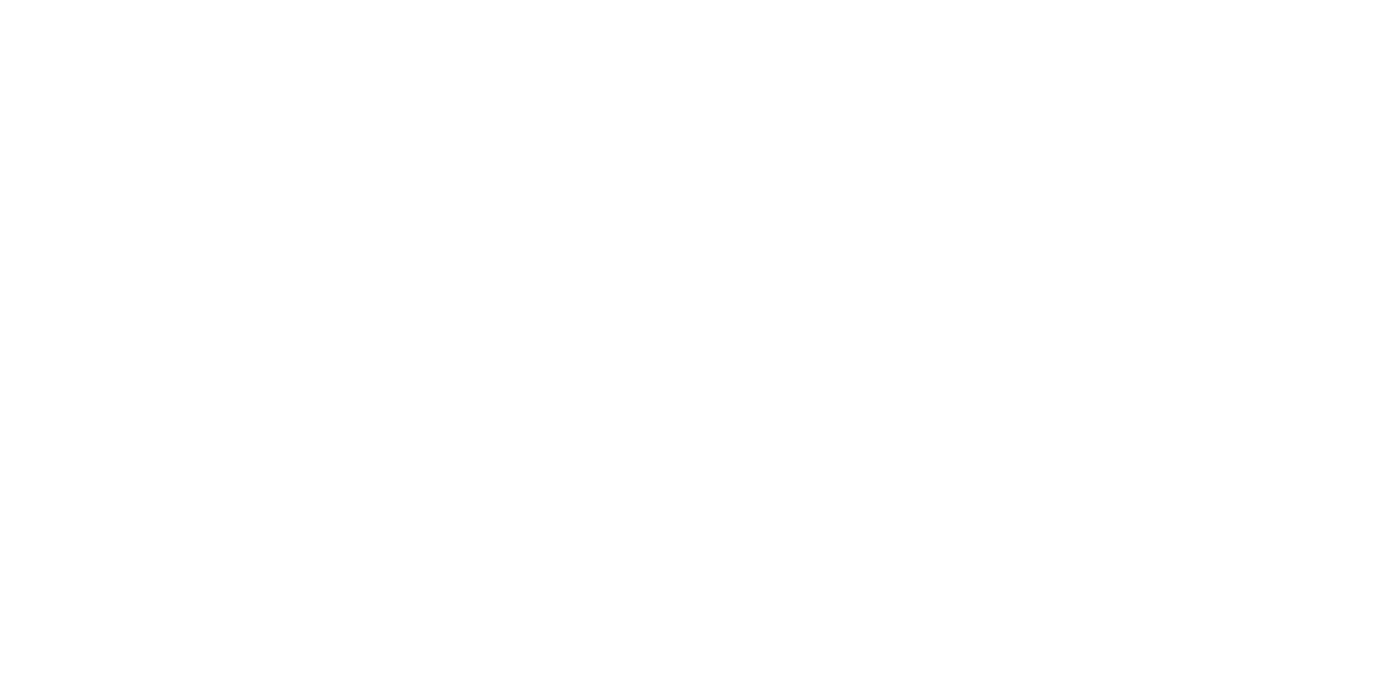 select 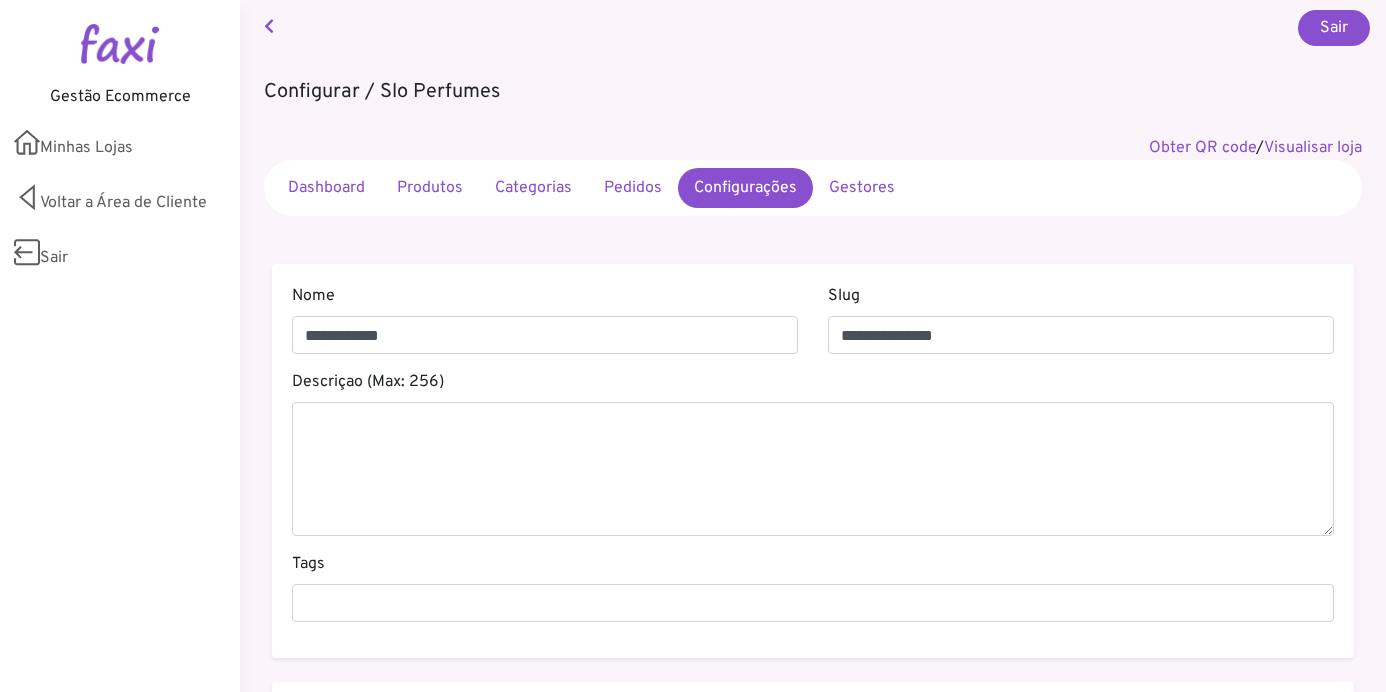 select 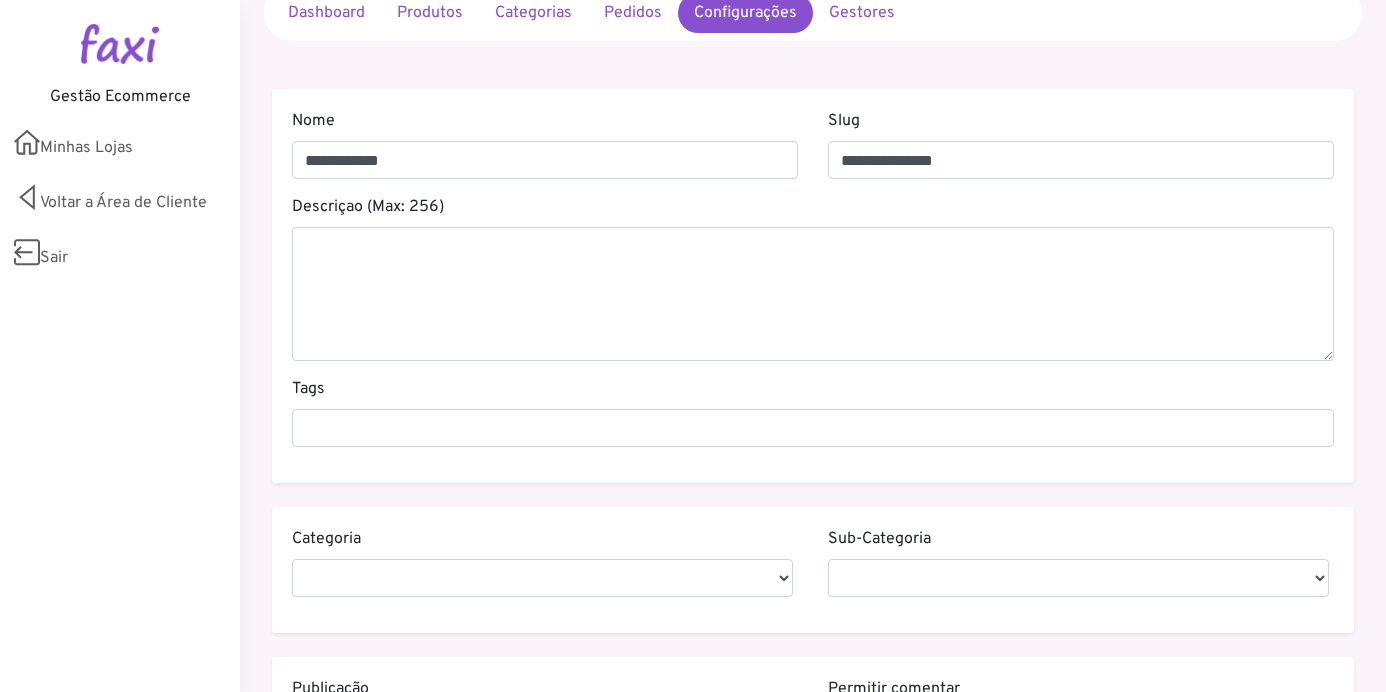 scroll, scrollTop: 0, scrollLeft: 0, axis: both 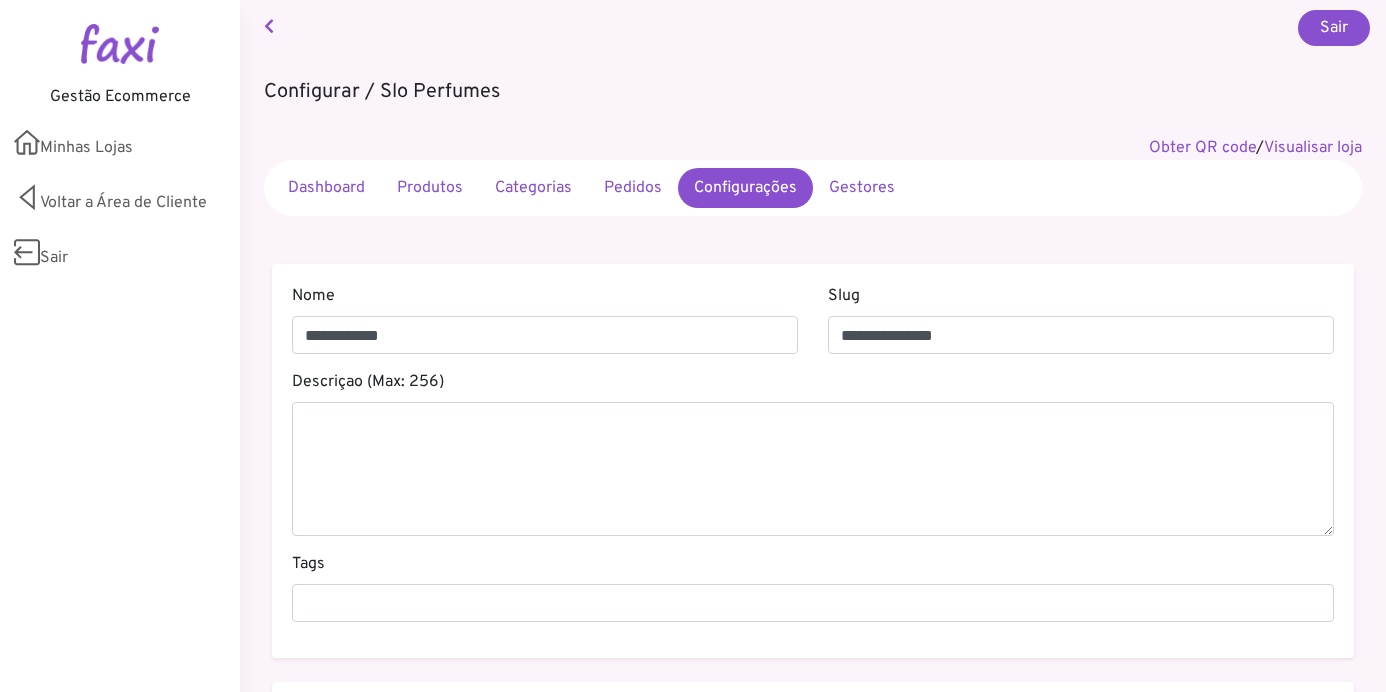 click on "Pedidos" at bounding box center [633, 188] 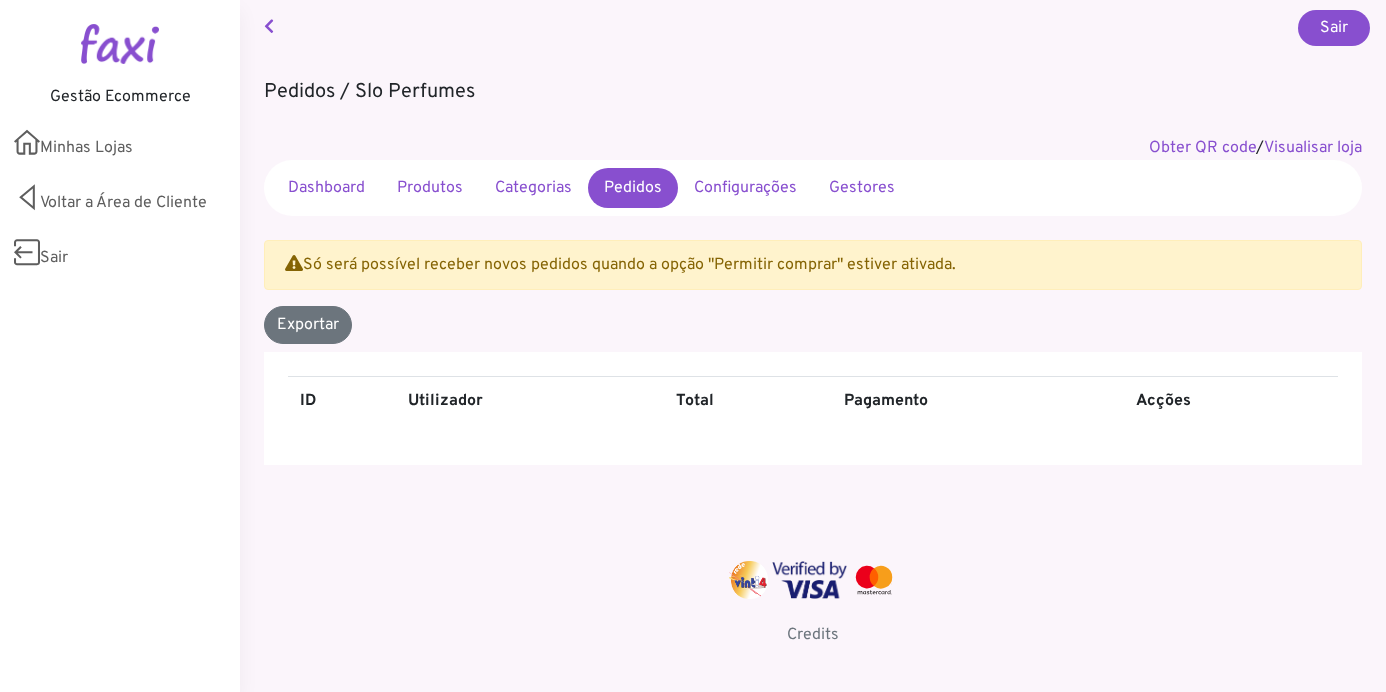 scroll, scrollTop: 0, scrollLeft: 0, axis: both 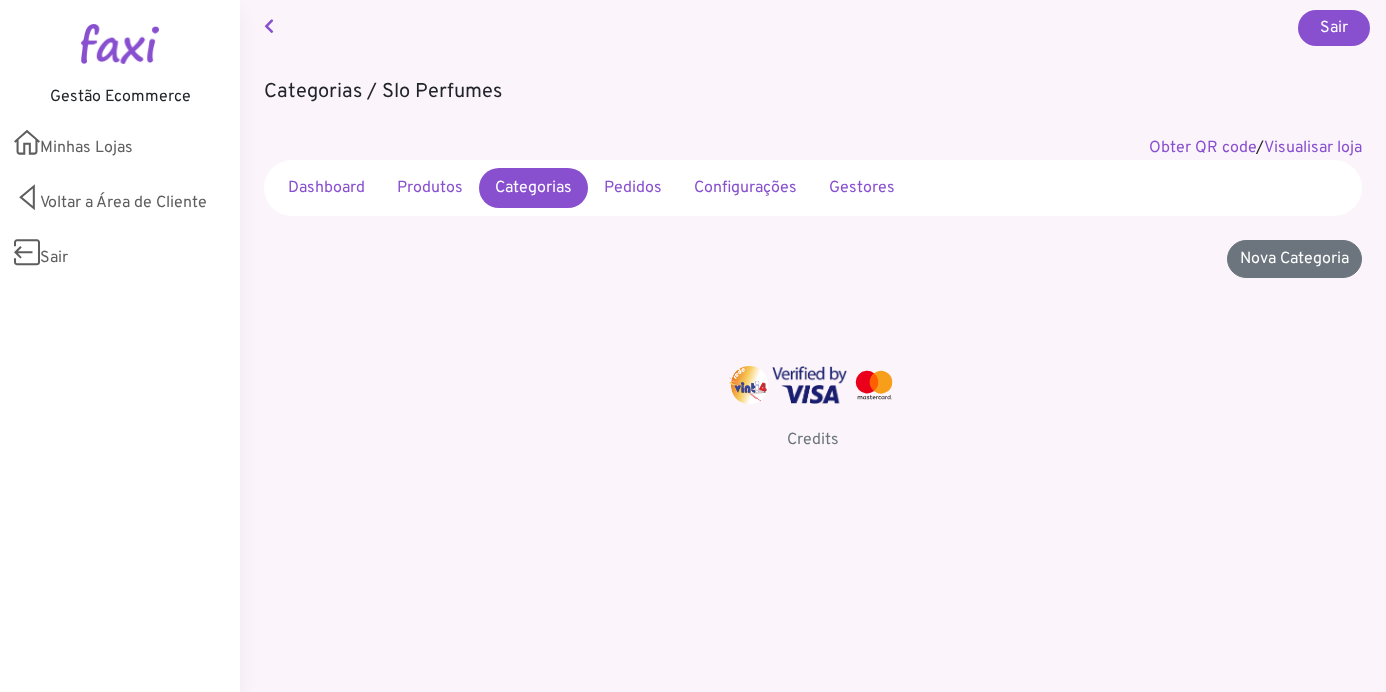 click on "Produtos" at bounding box center [430, 188] 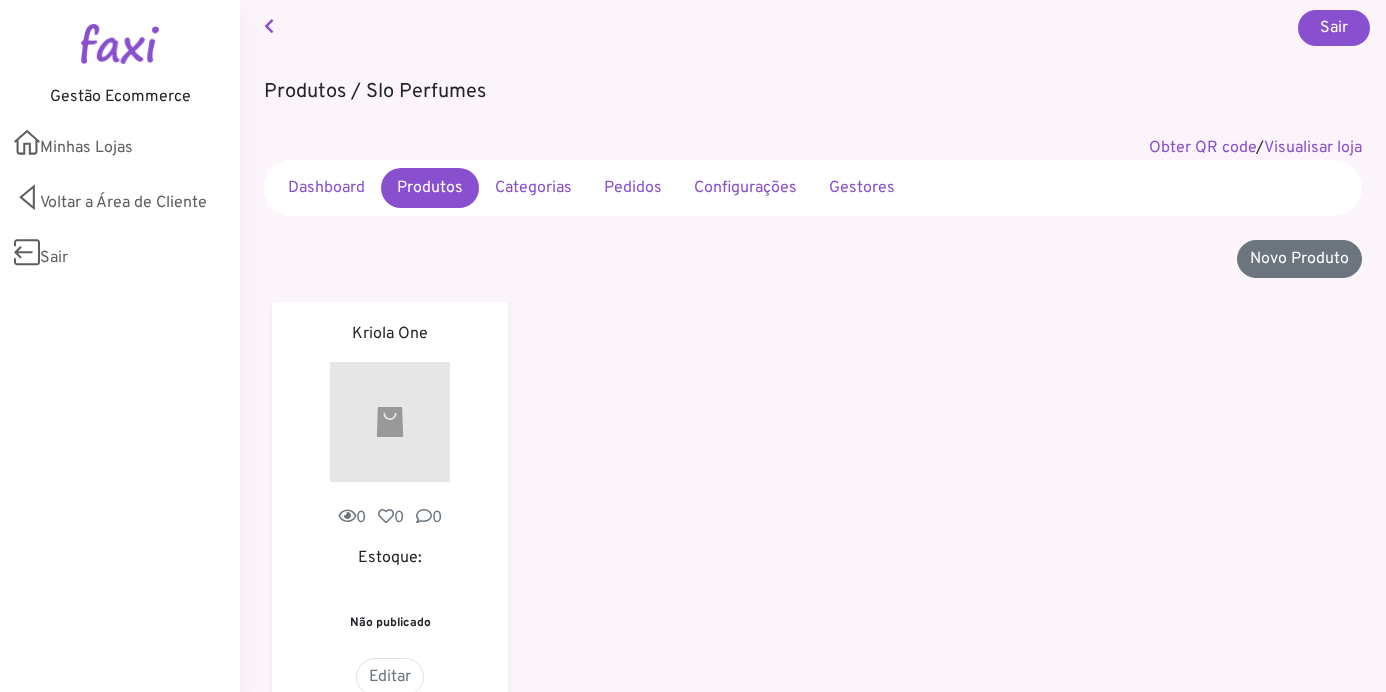 scroll, scrollTop: 0, scrollLeft: 0, axis: both 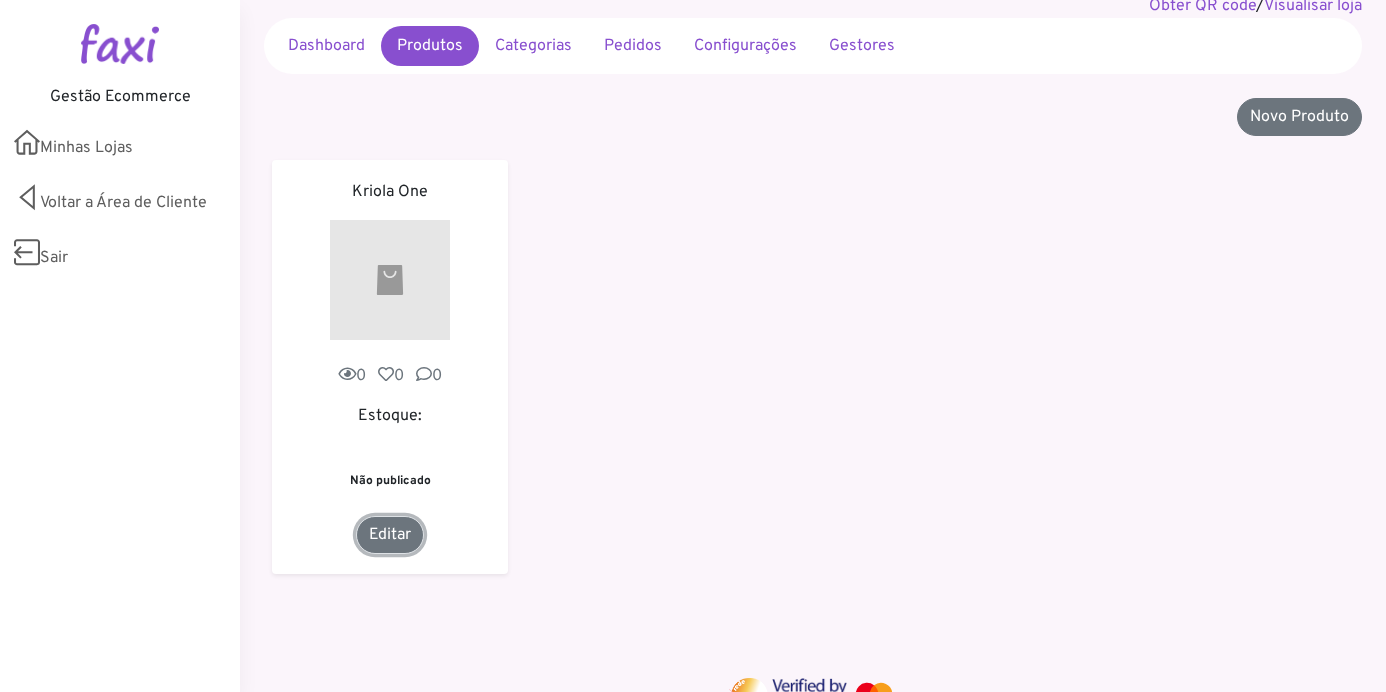 click on "Editar" at bounding box center (390, 535) 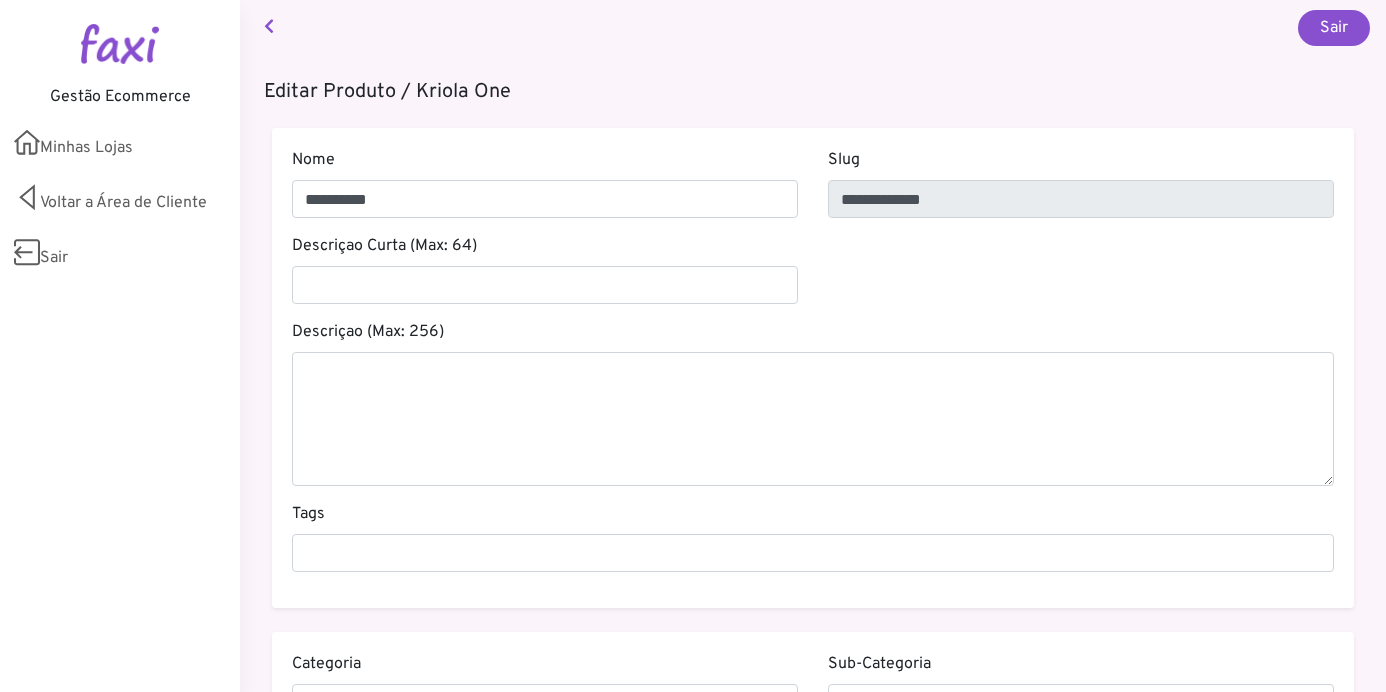 select 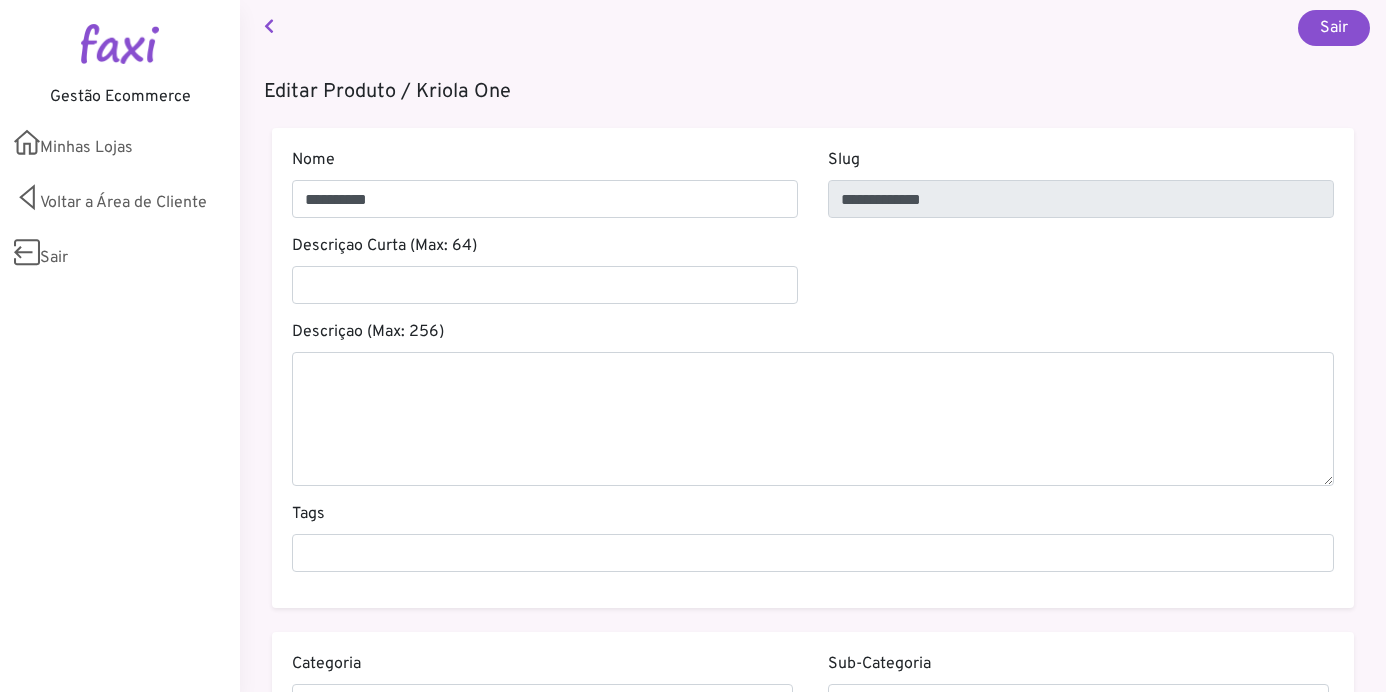 scroll, scrollTop: 0, scrollLeft: 0, axis: both 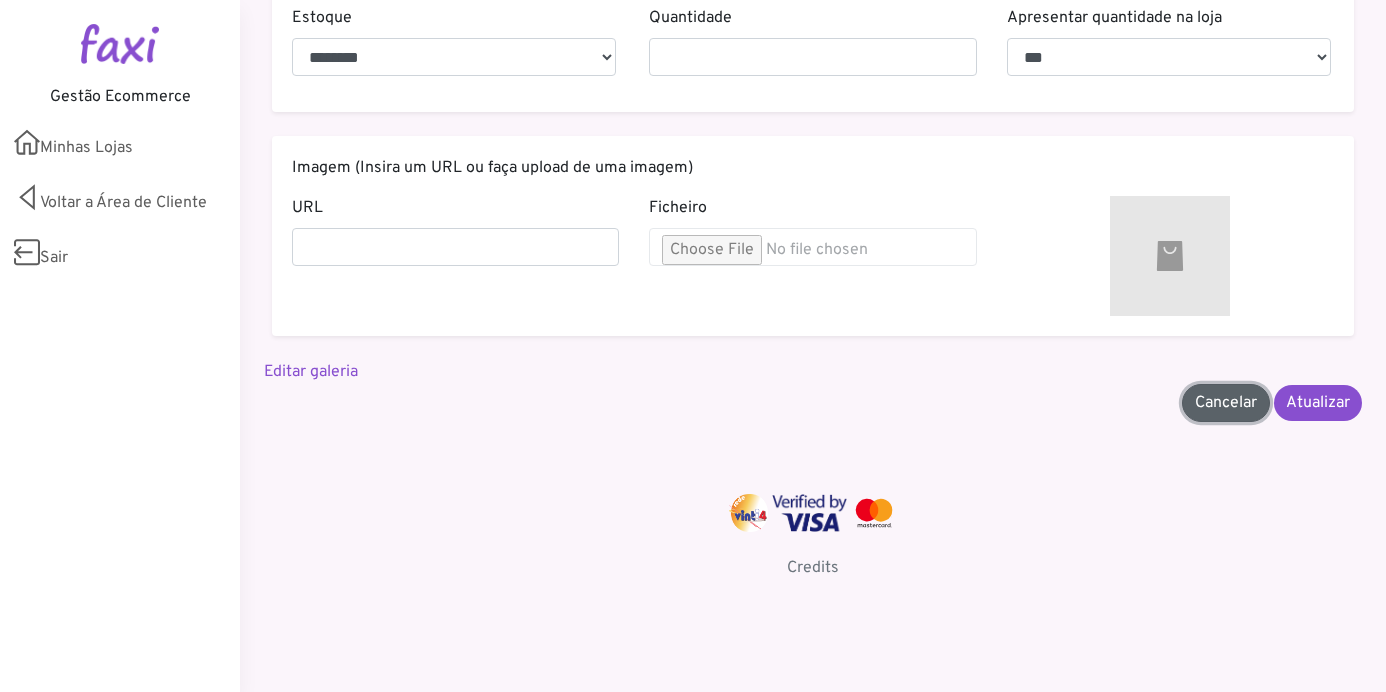 click on "Cancelar" at bounding box center (1226, 403) 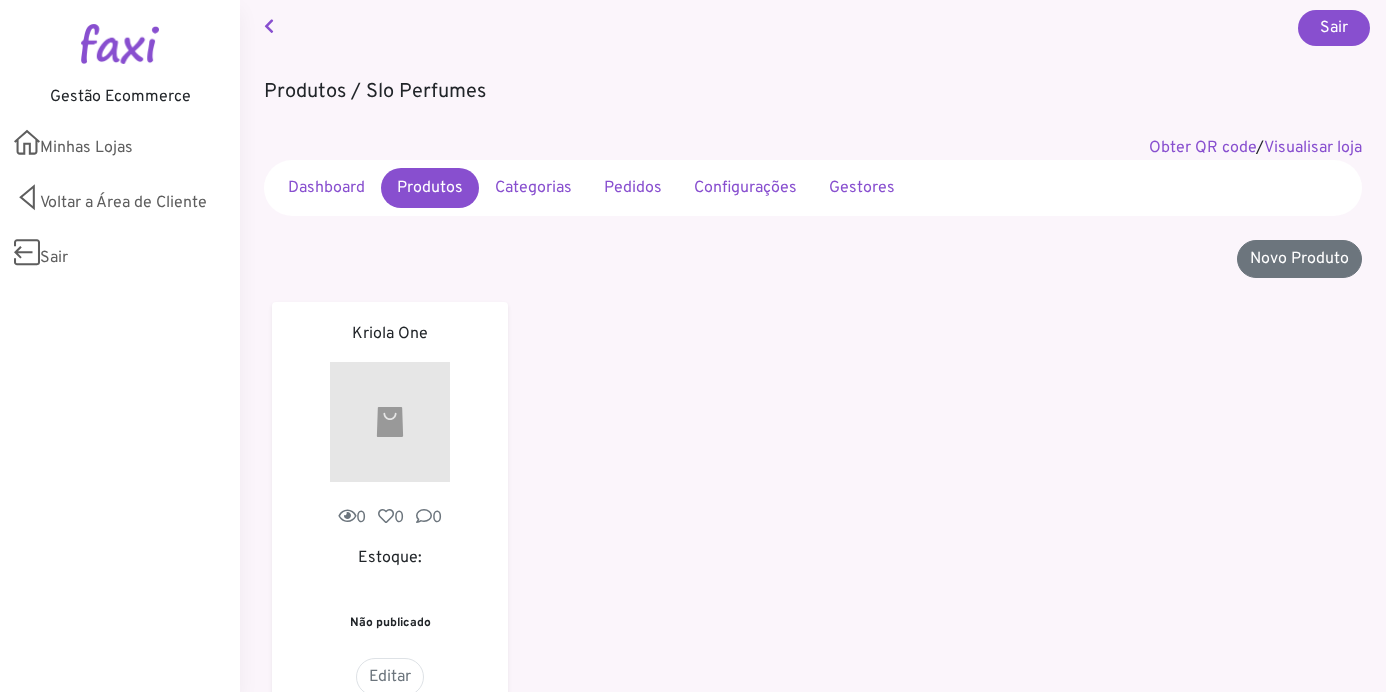 scroll, scrollTop: 0, scrollLeft: 0, axis: both 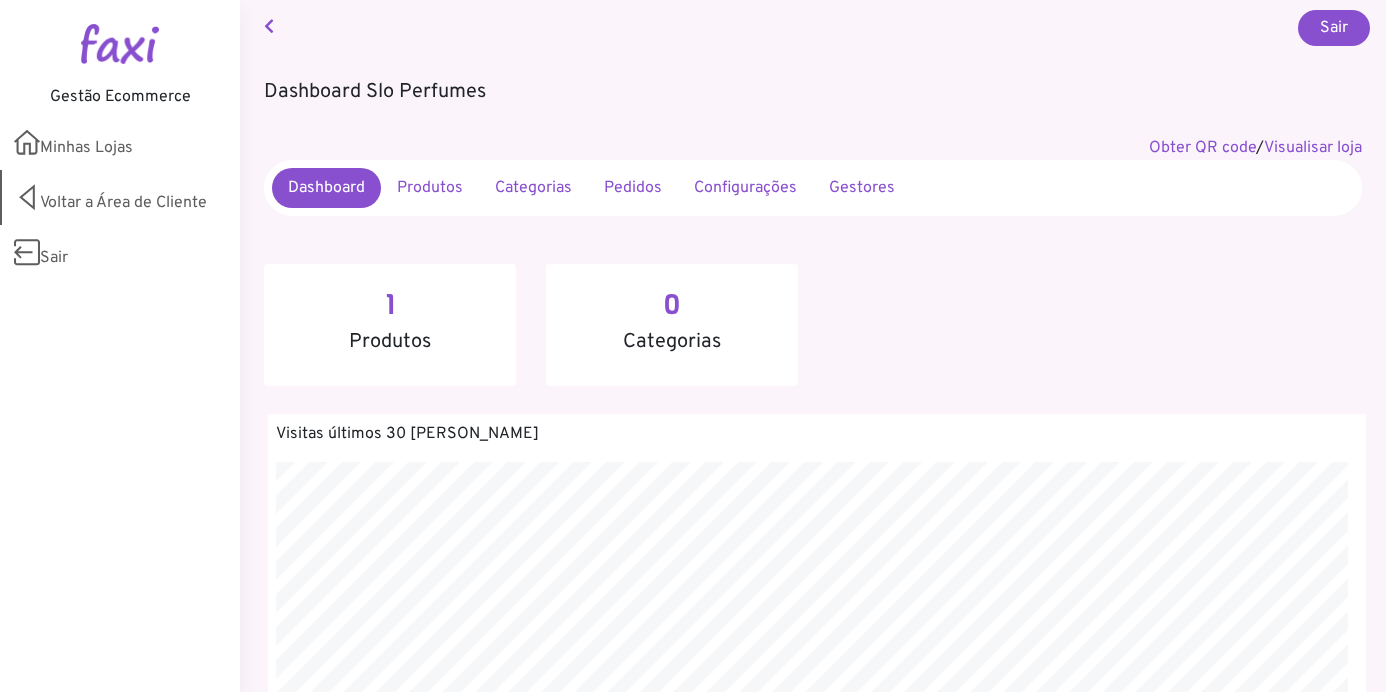 click on "Voltar a Área de Cliente" at bounding box center [120, 197] 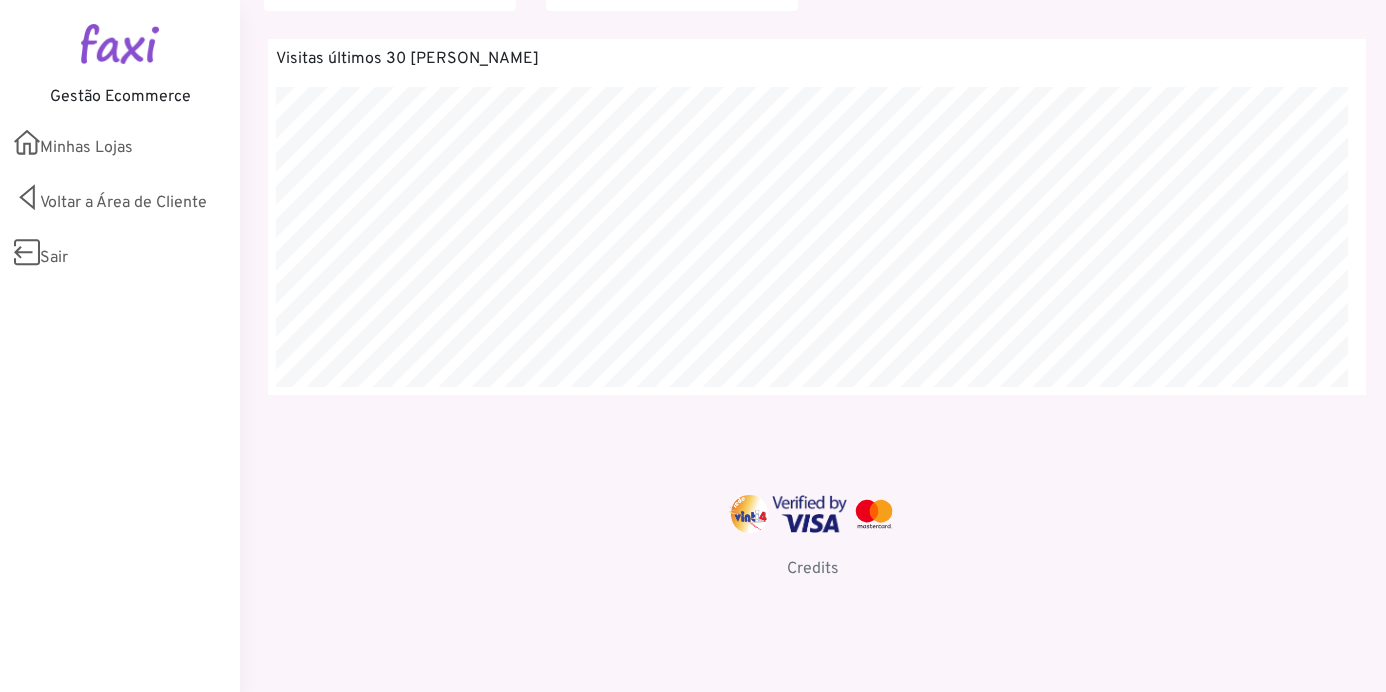 scroll, scrollTop: 0, scrollLeft: 0, axis: both 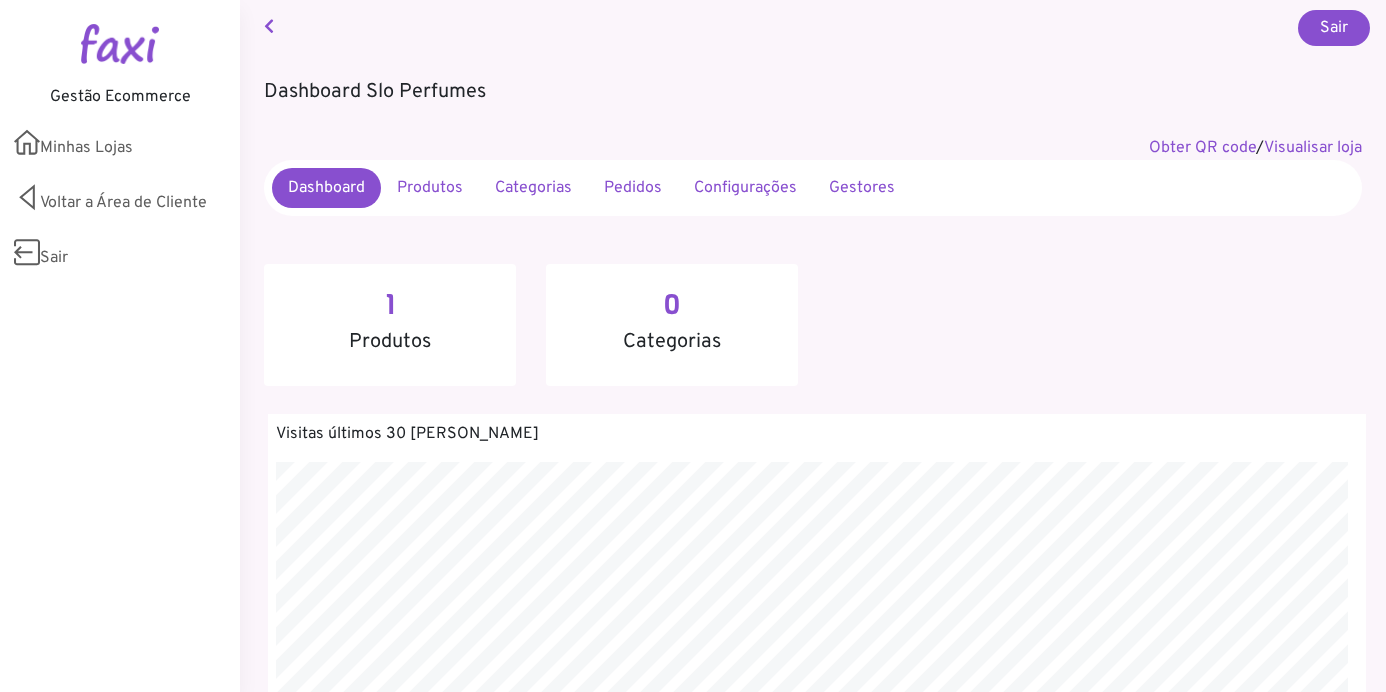 click on "Produtos" at bounding box center [430, 188] 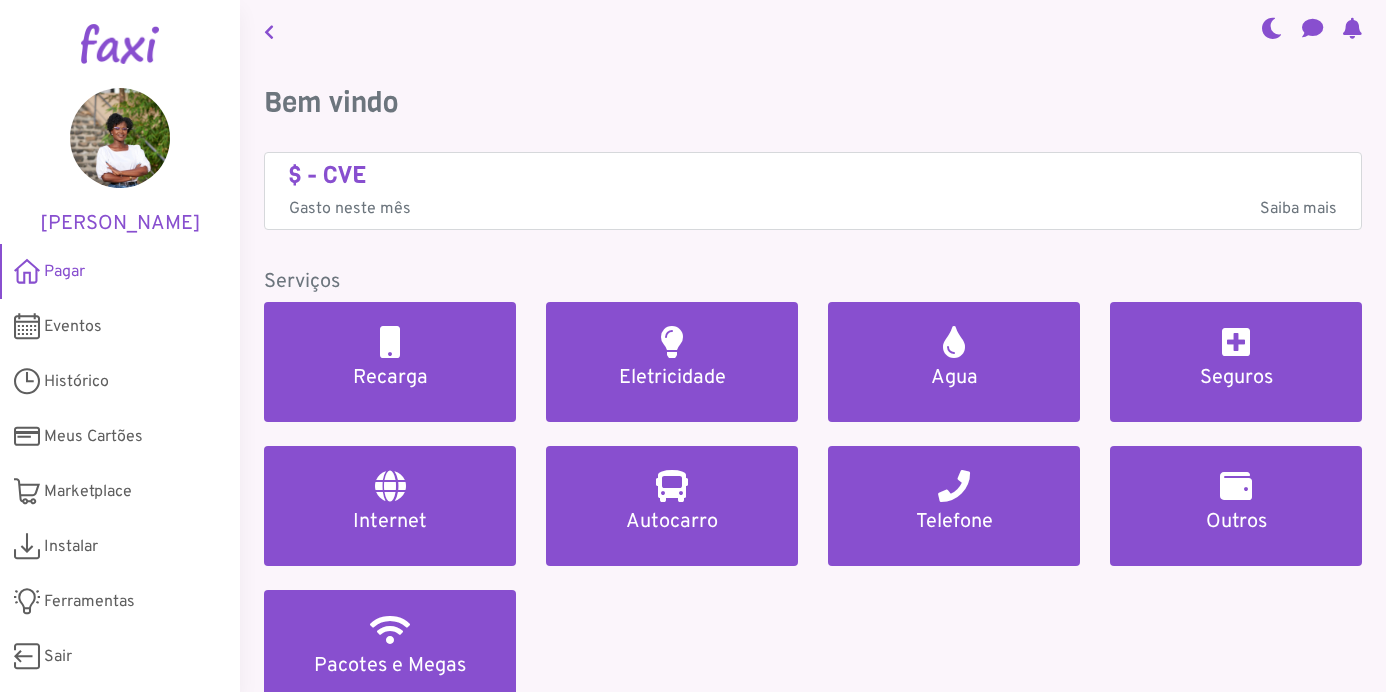 scroll, scrollTop: 0, scrollLeft: 0, axis: both 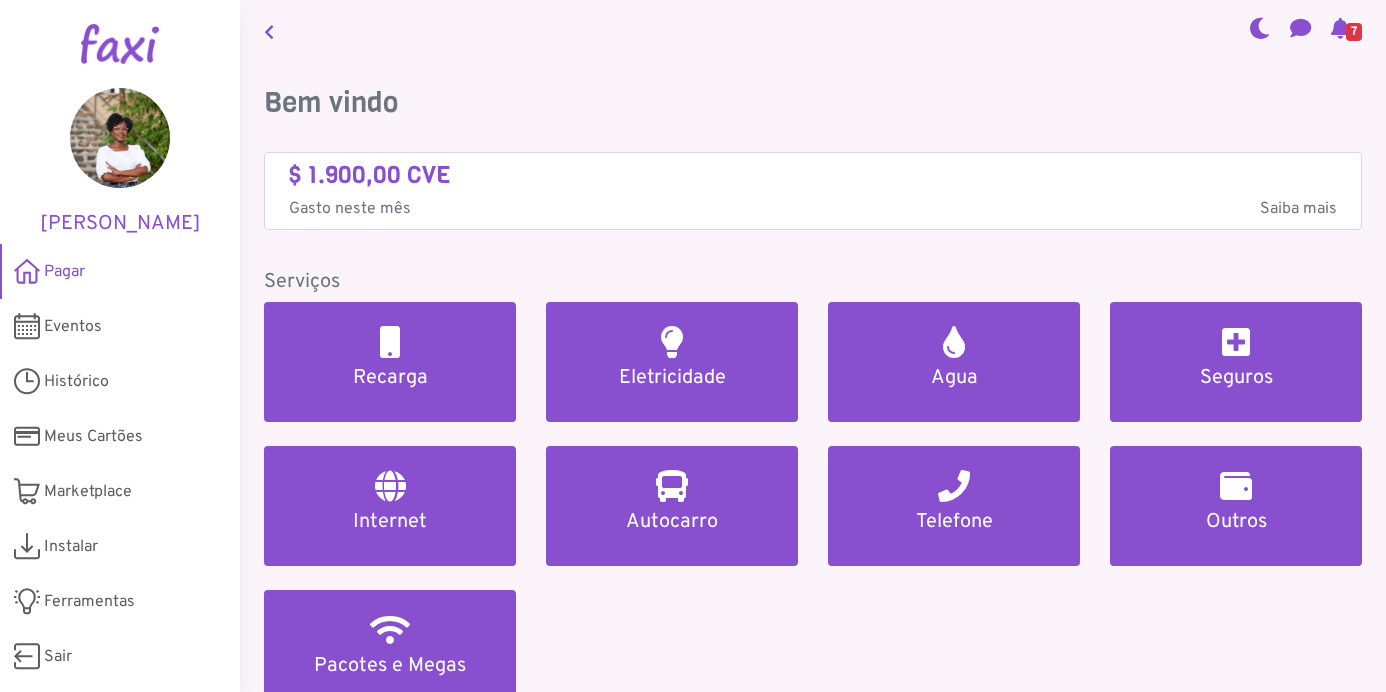 click on "7" at bounding box center [1354, 32] 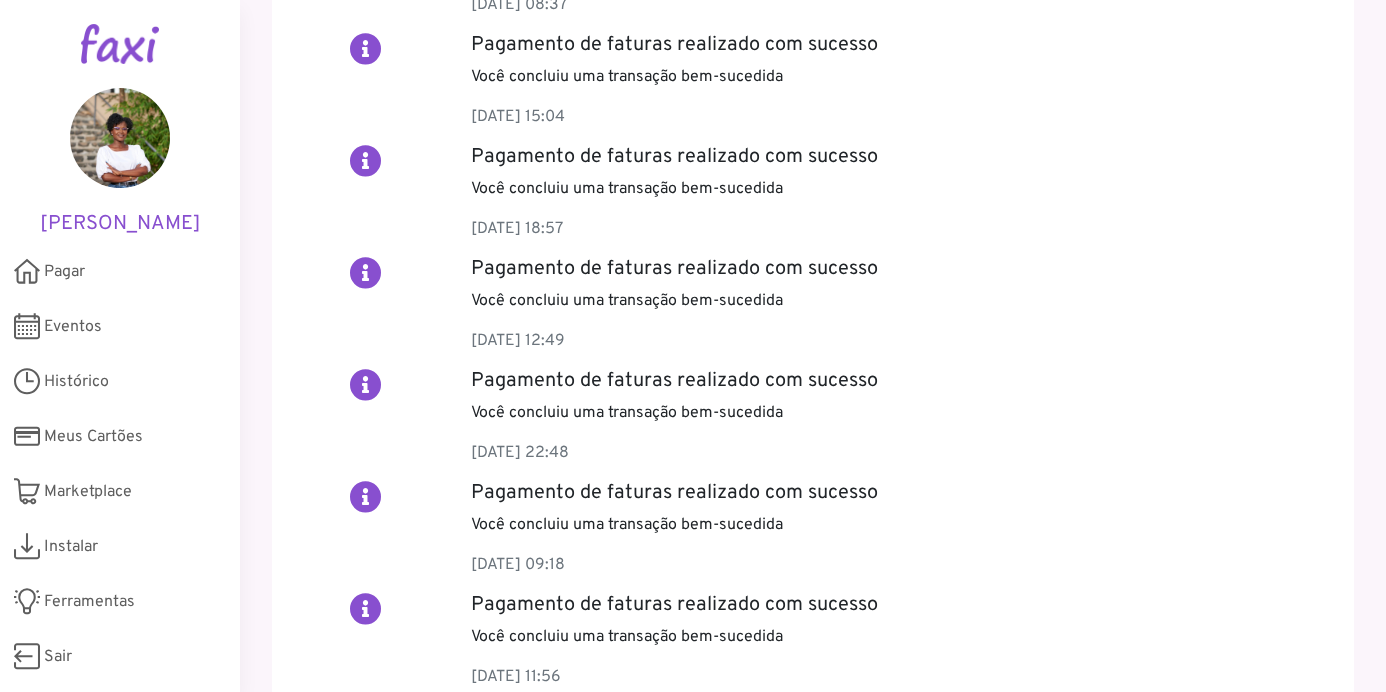 scroll, scrollTop: 0, scrollLeft: 0, axis: both 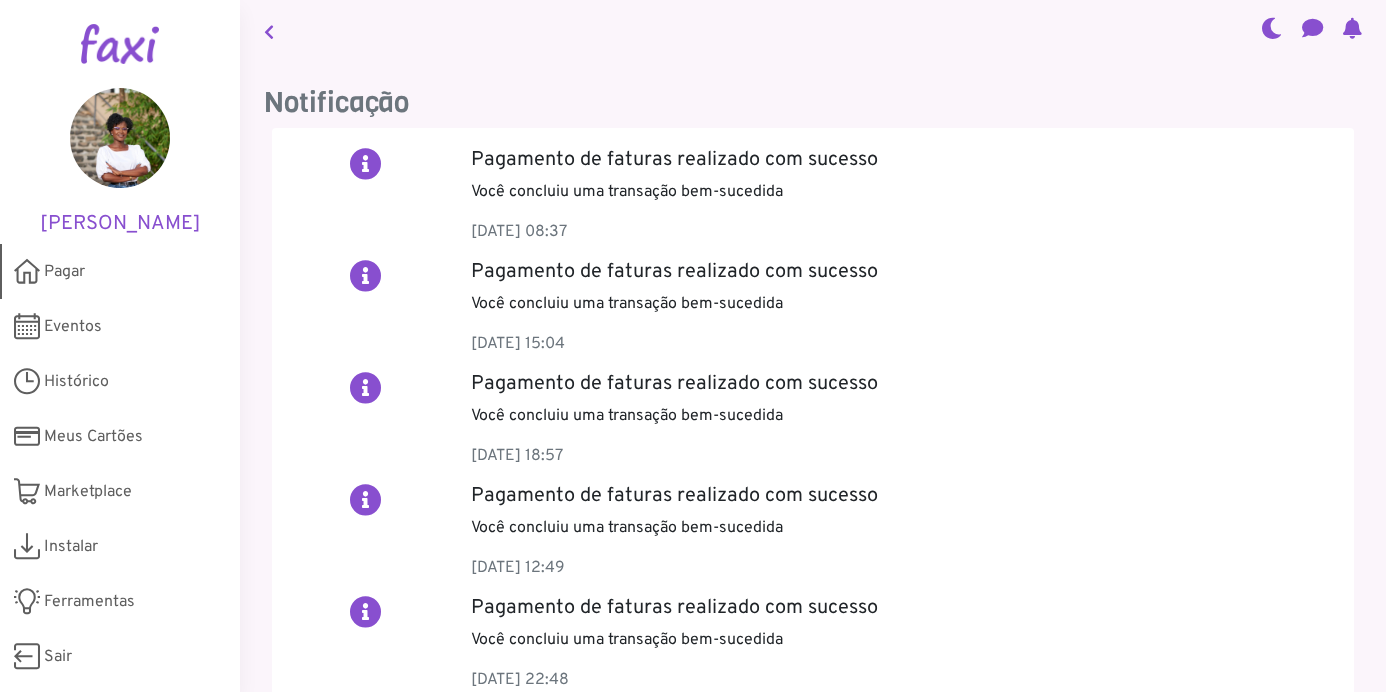 click on "Pagar" at bounding box center [64, 272] 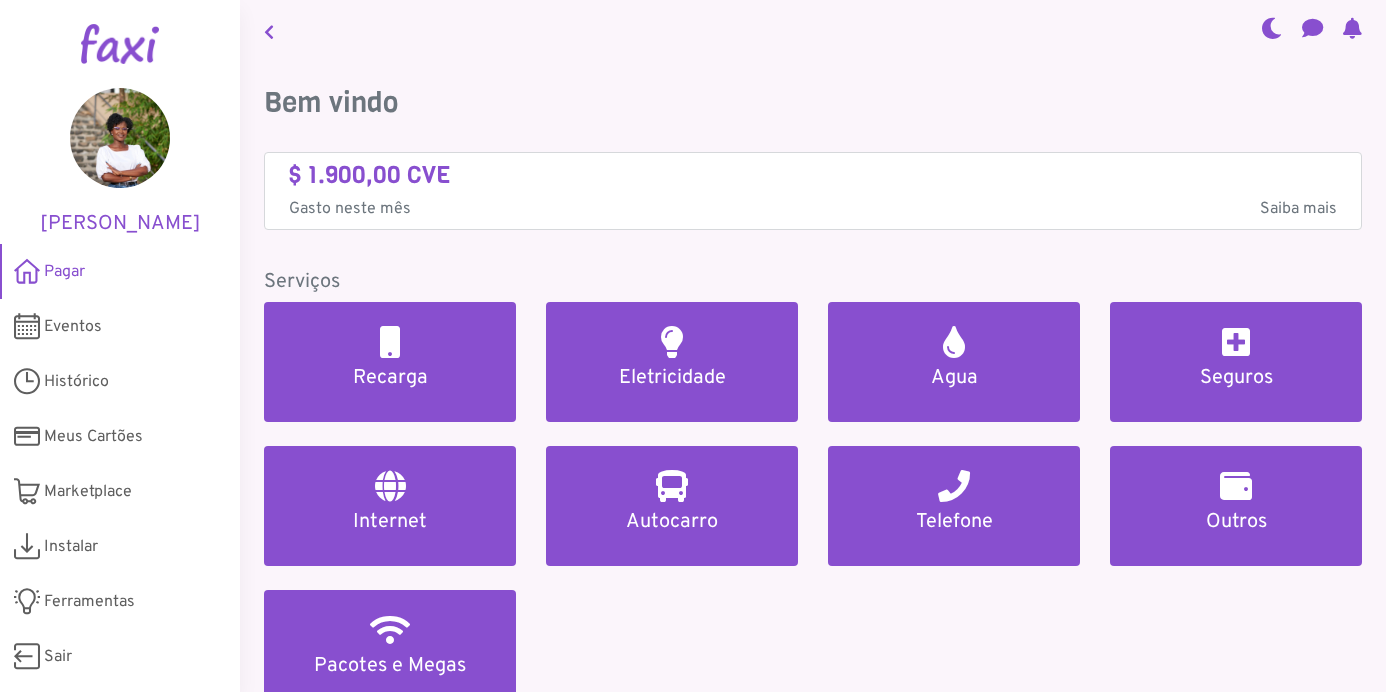 click at bounding box center [1314, 31] 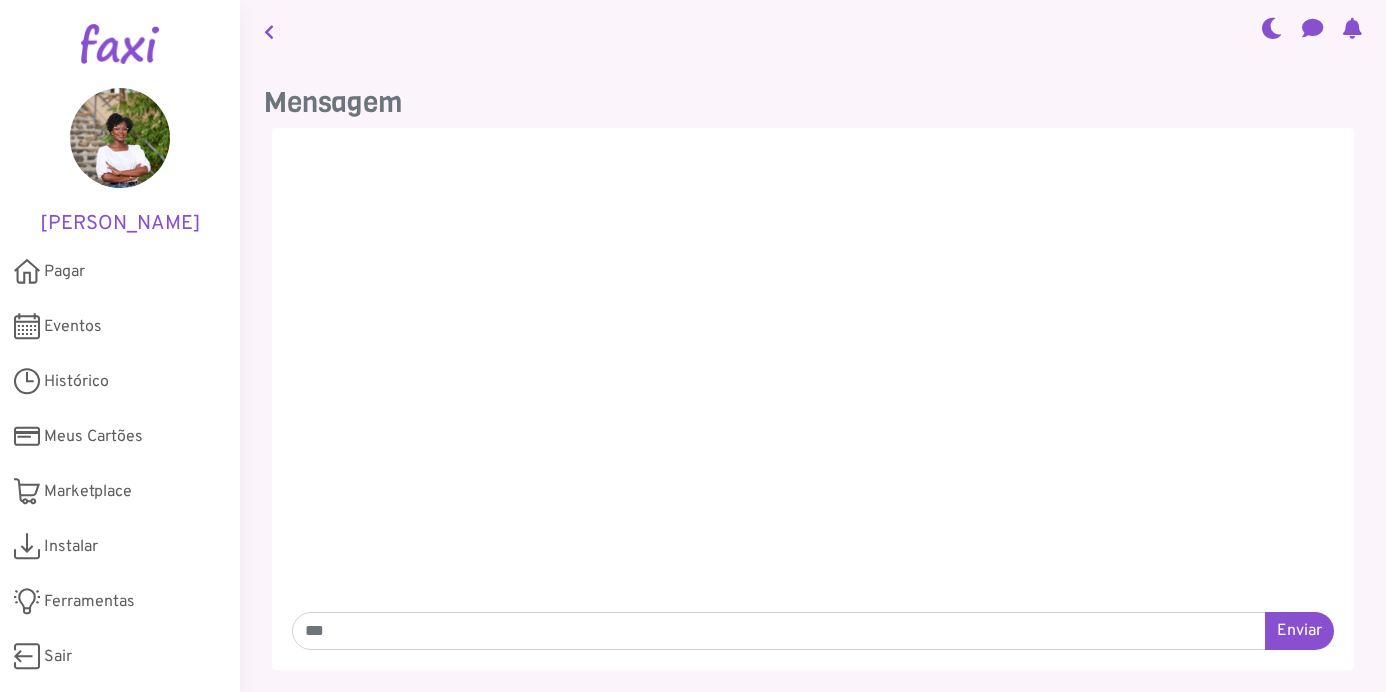 click at bounding box center (1271, 28) 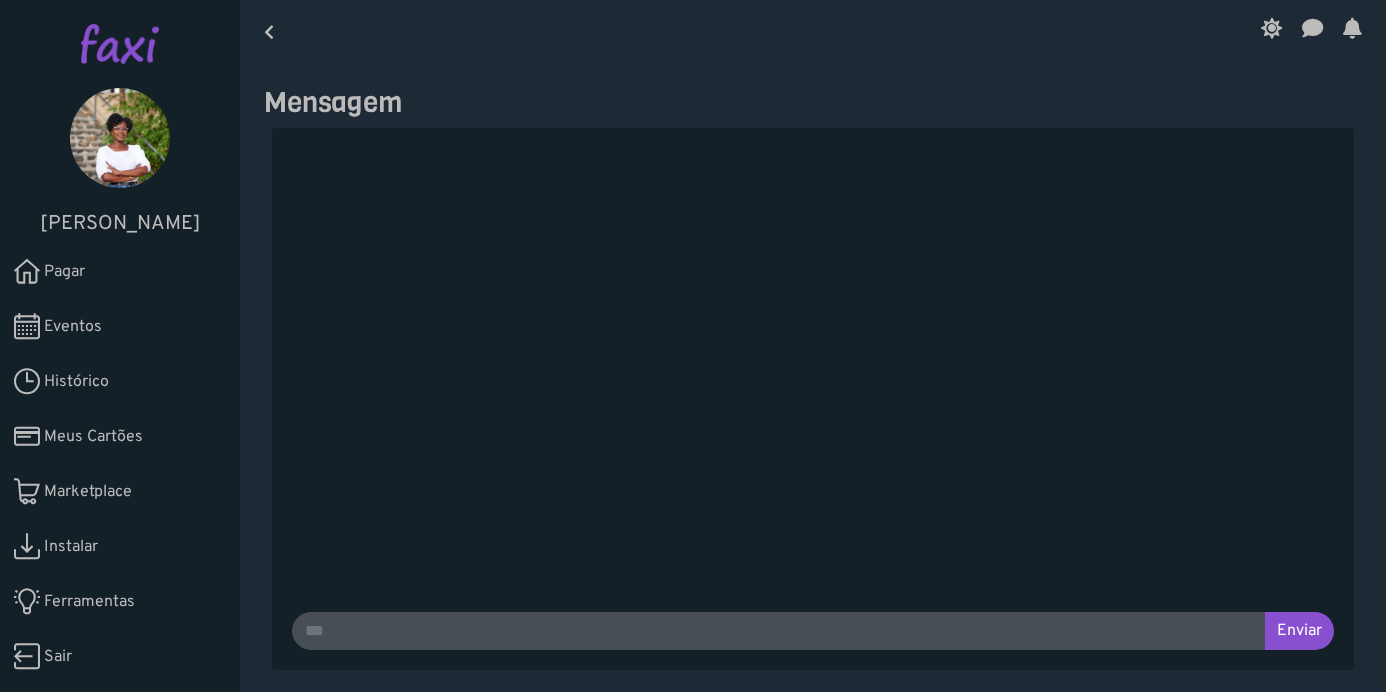 scroll, scrollTop: 0, scrollLeft: 0, axis: both 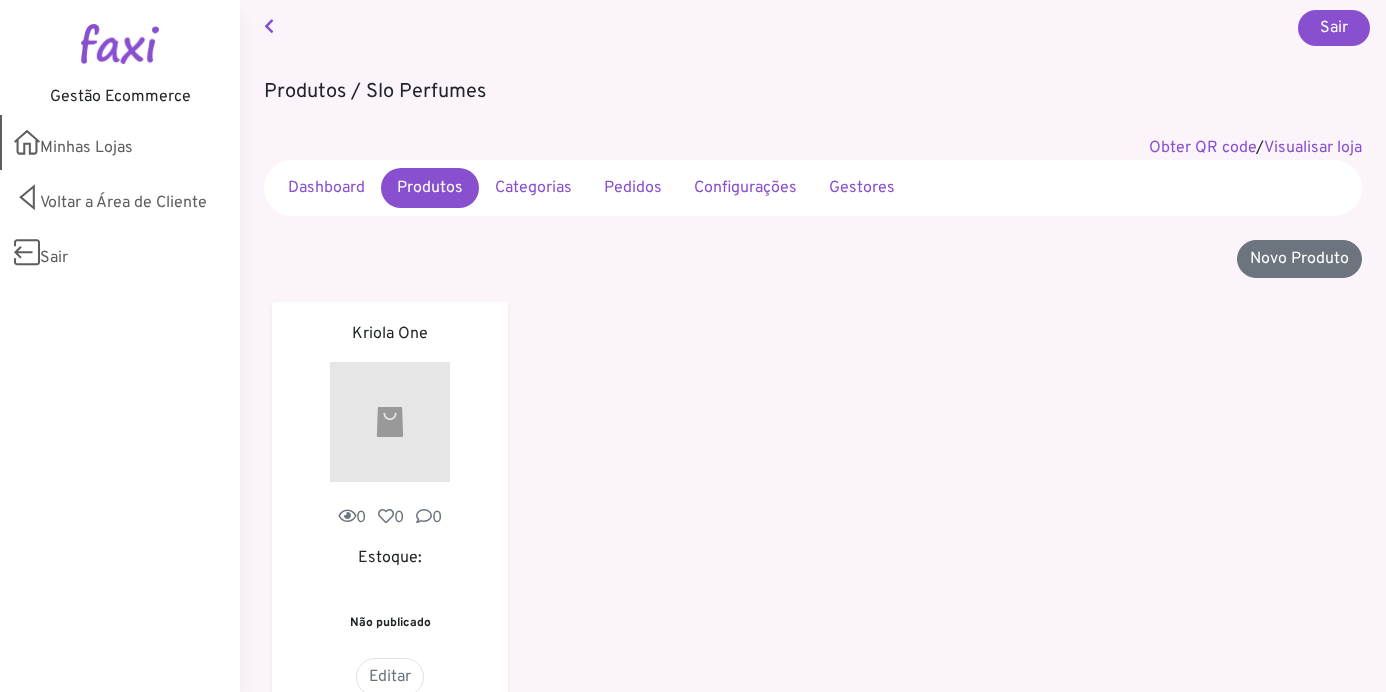 click on "Minhas Lojas" at bounding box center [120, 142] 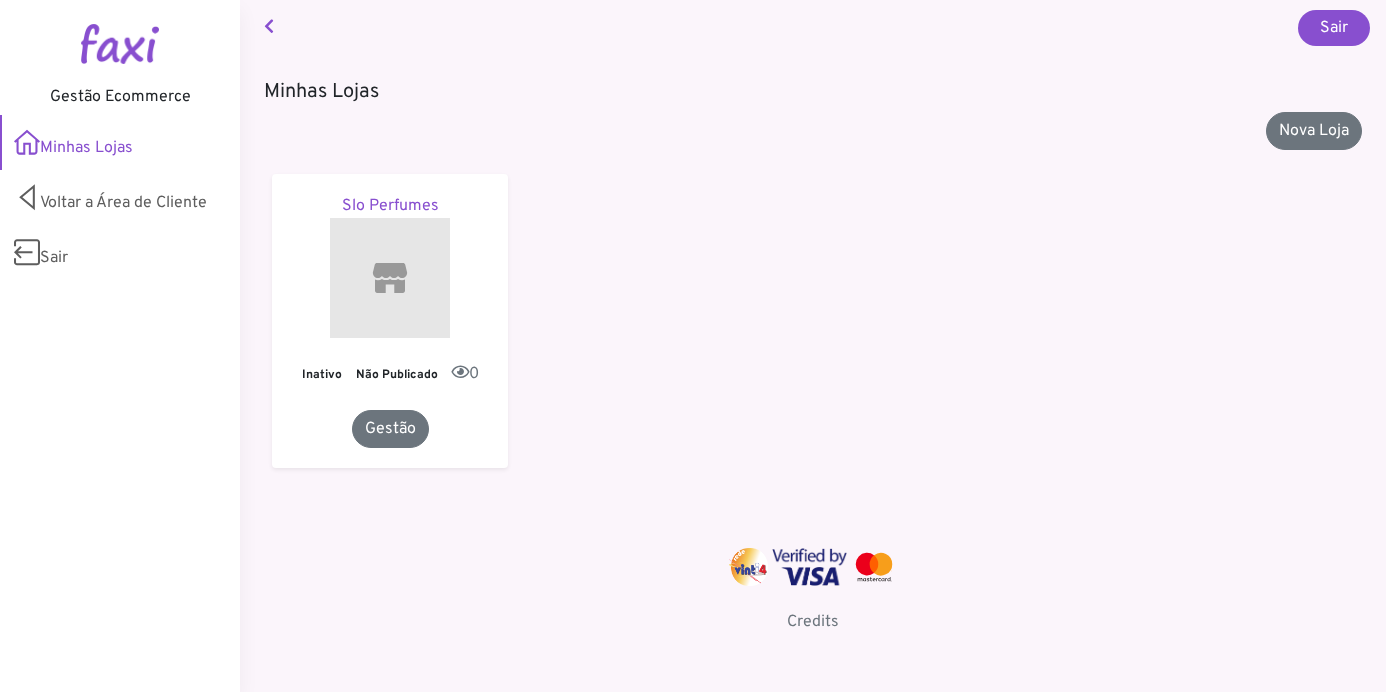 scroll, scrollTop: 0, scrollLeft: 0, axis: both 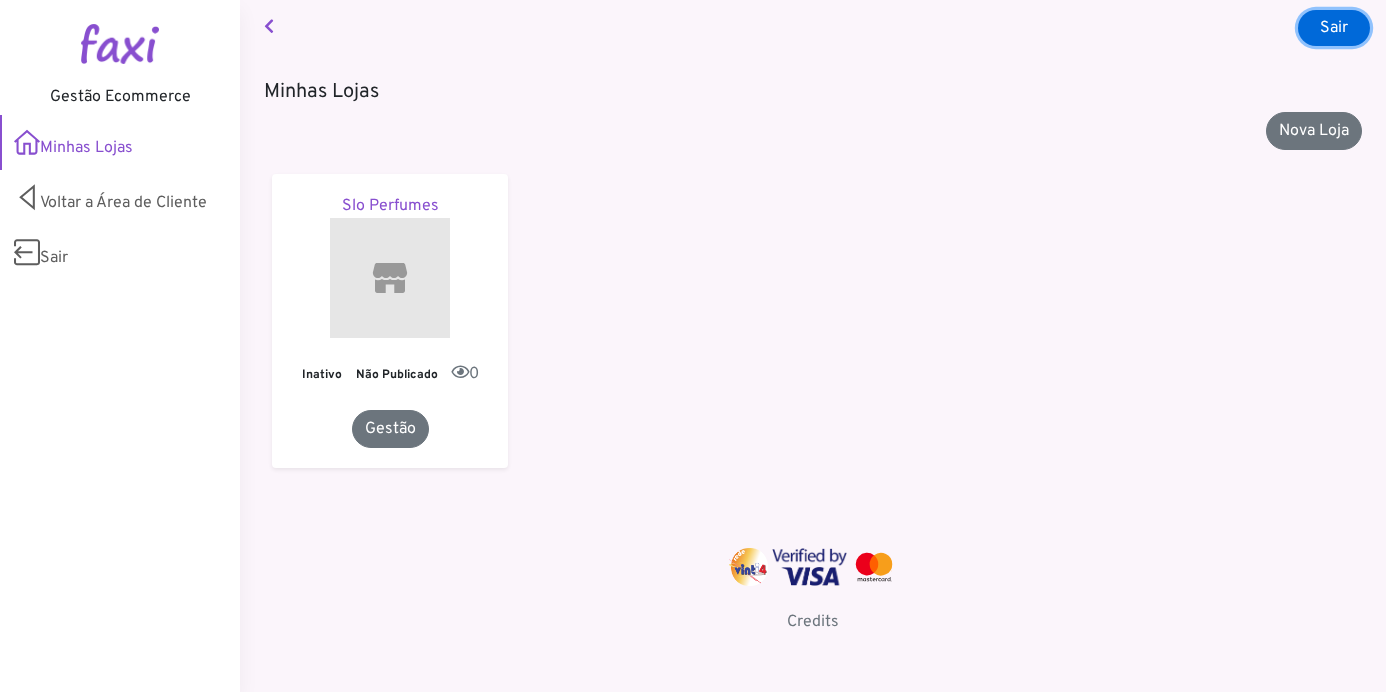click on "Sair" at bounding box center (1334, 28) 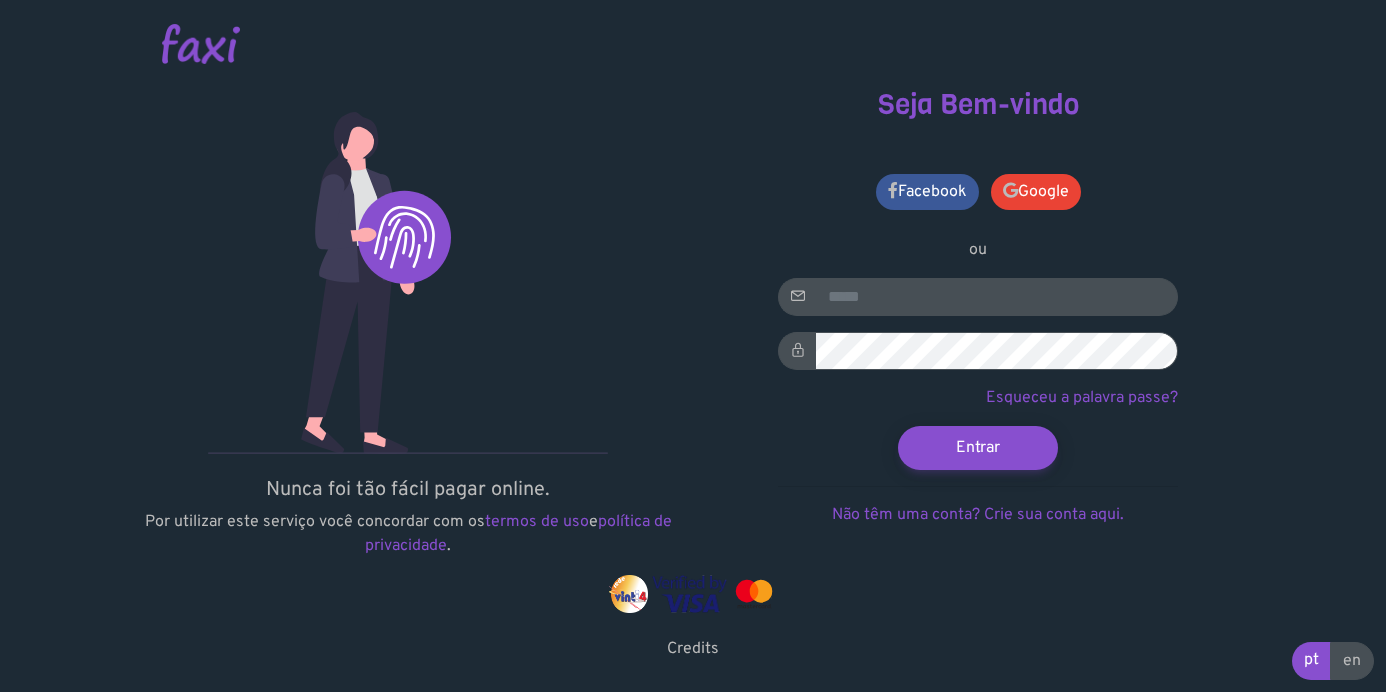 scroll, scrollTop: 0, scrollLeft: 0, axis: both 